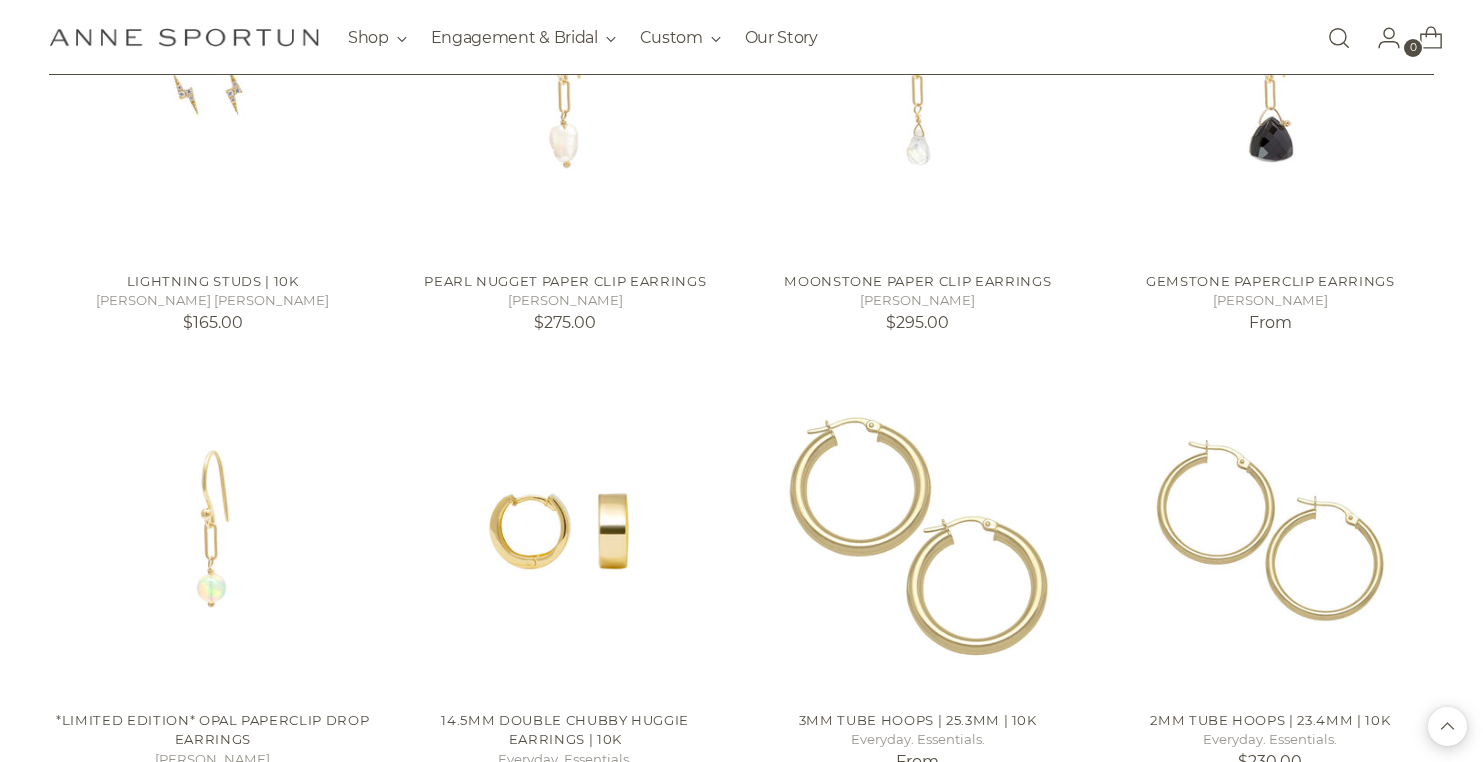scroll, scrollTop: 3733, scrollLeft: 0, axis: vertical 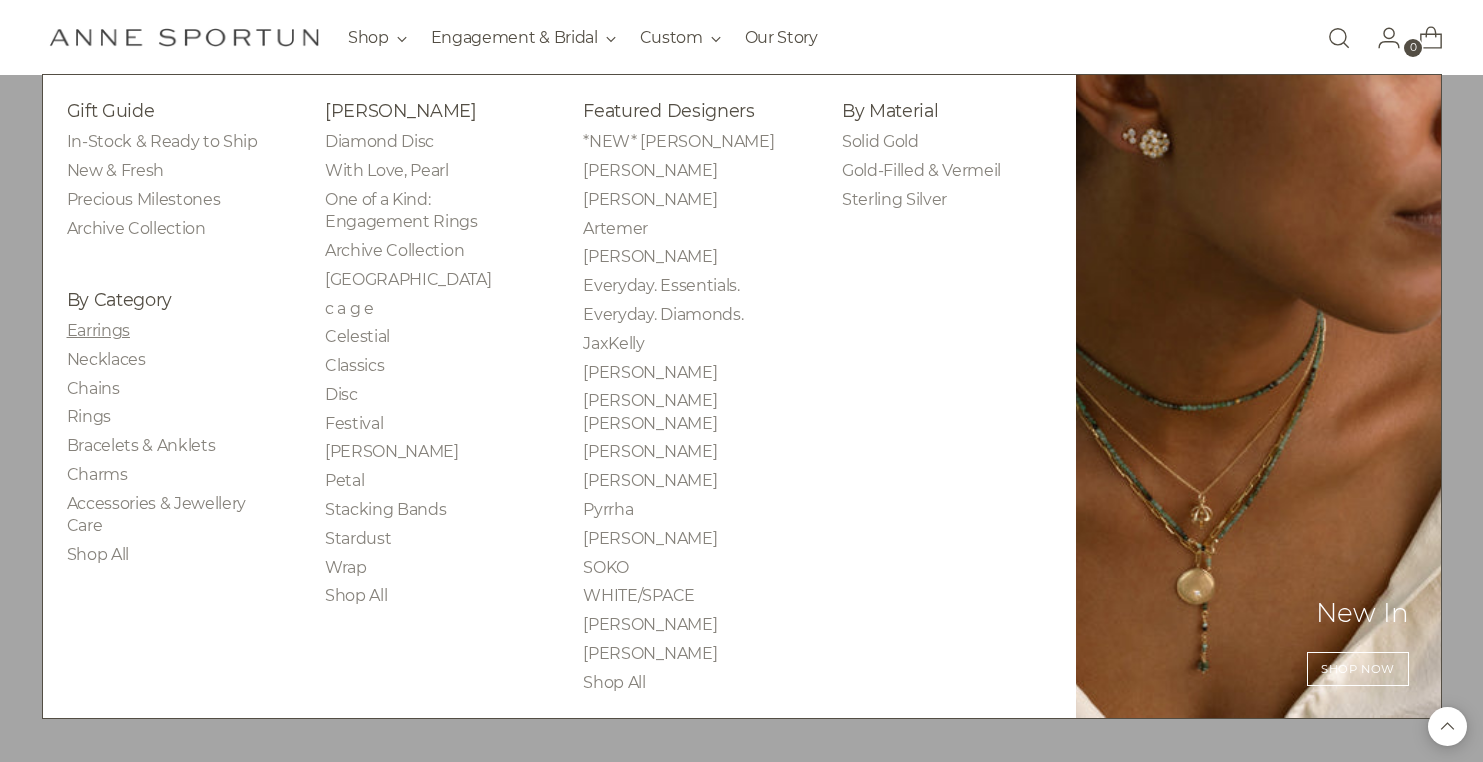 click on "Earrings" at bounding box center [98, 330] 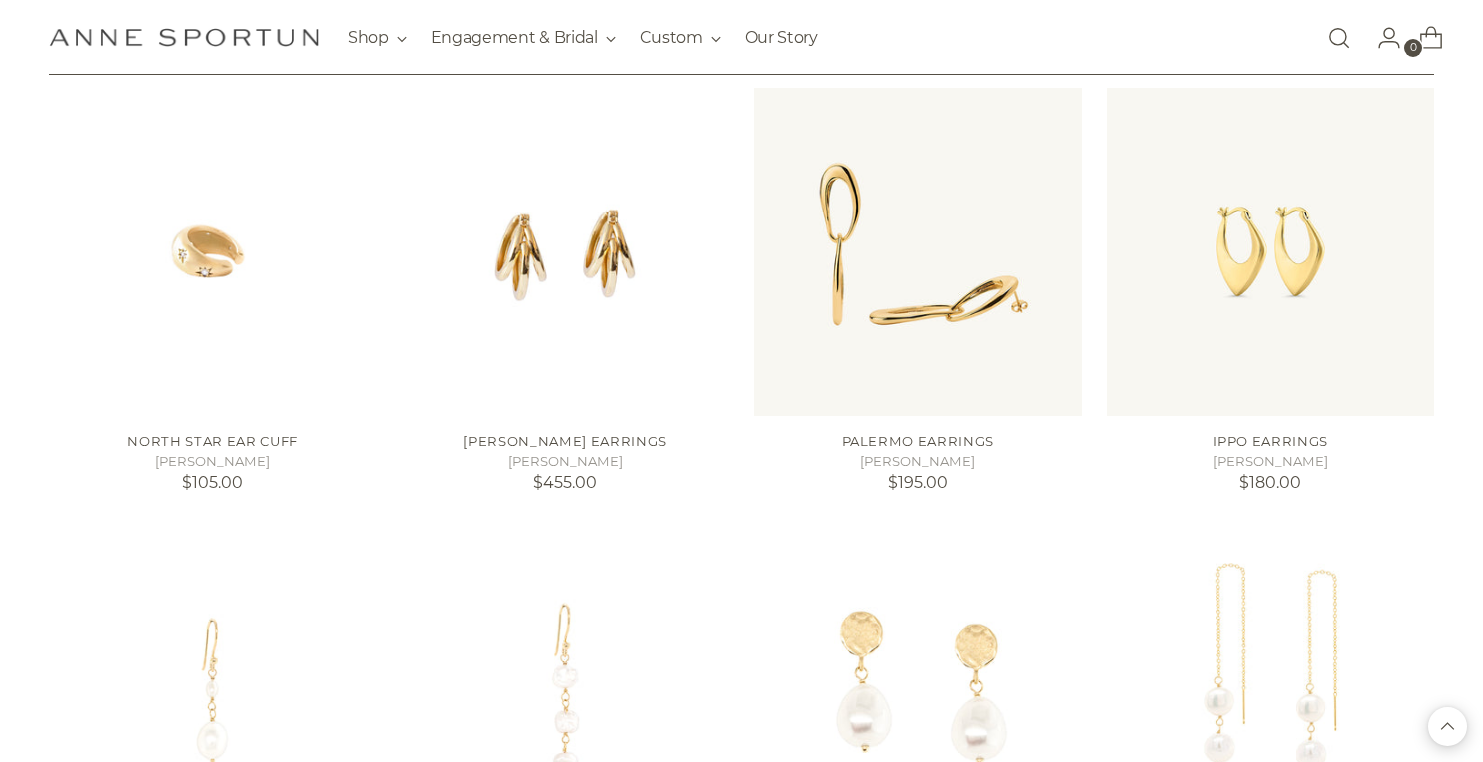 scroll, scrollTop: 1772, scrollLeft: 0, axis: vertical 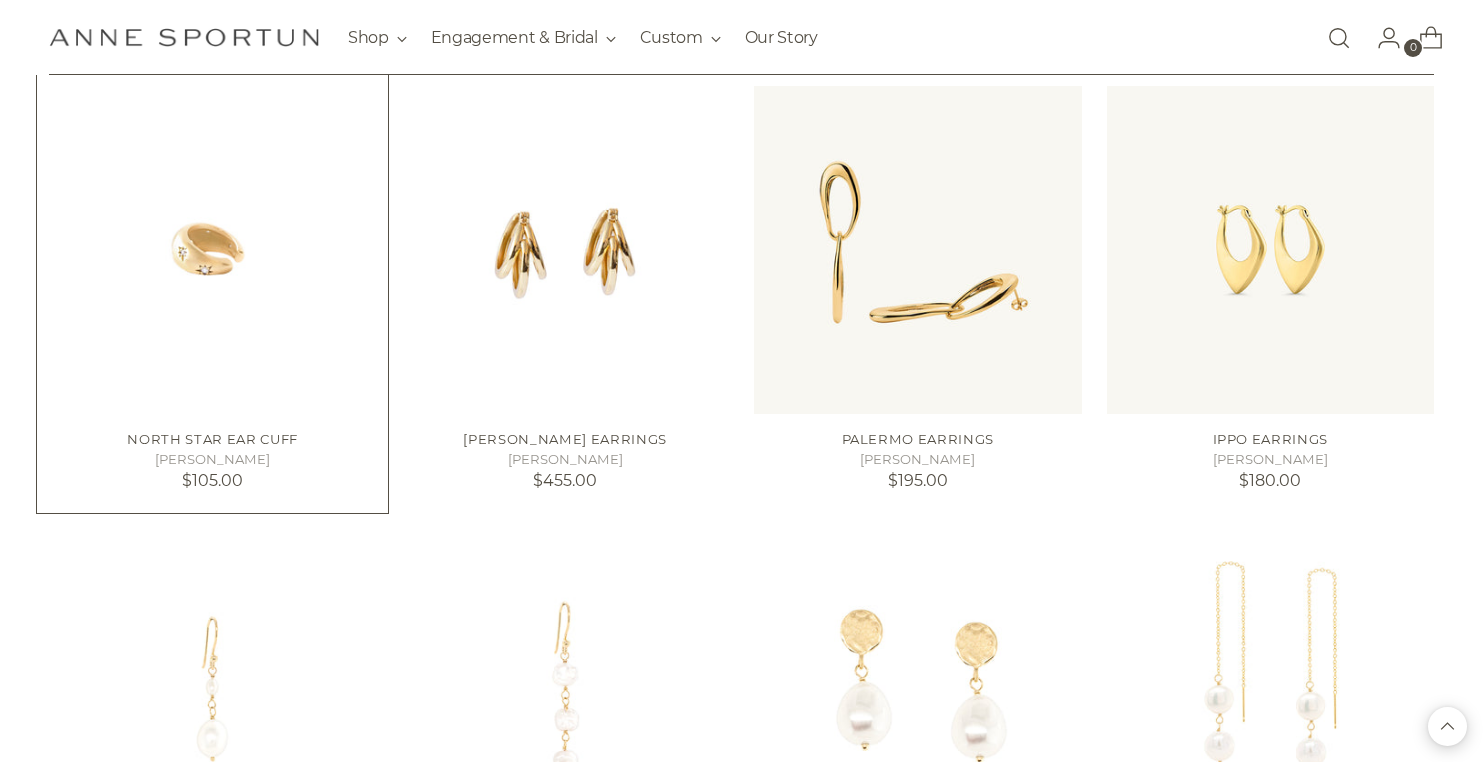click at bounding box center [213, 250] 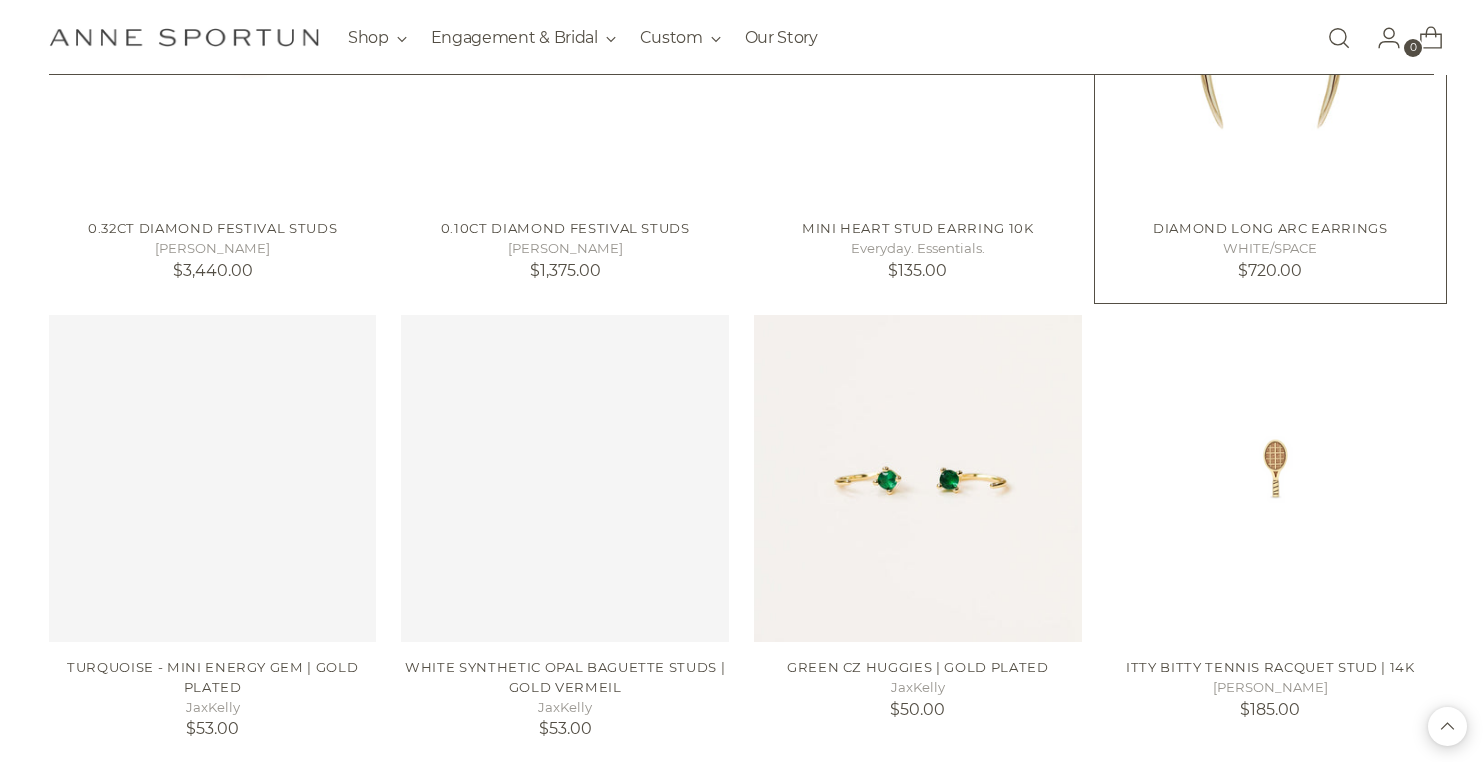 scroll, scrollTop: 3345, scrollLeft: 0, axis: vertical 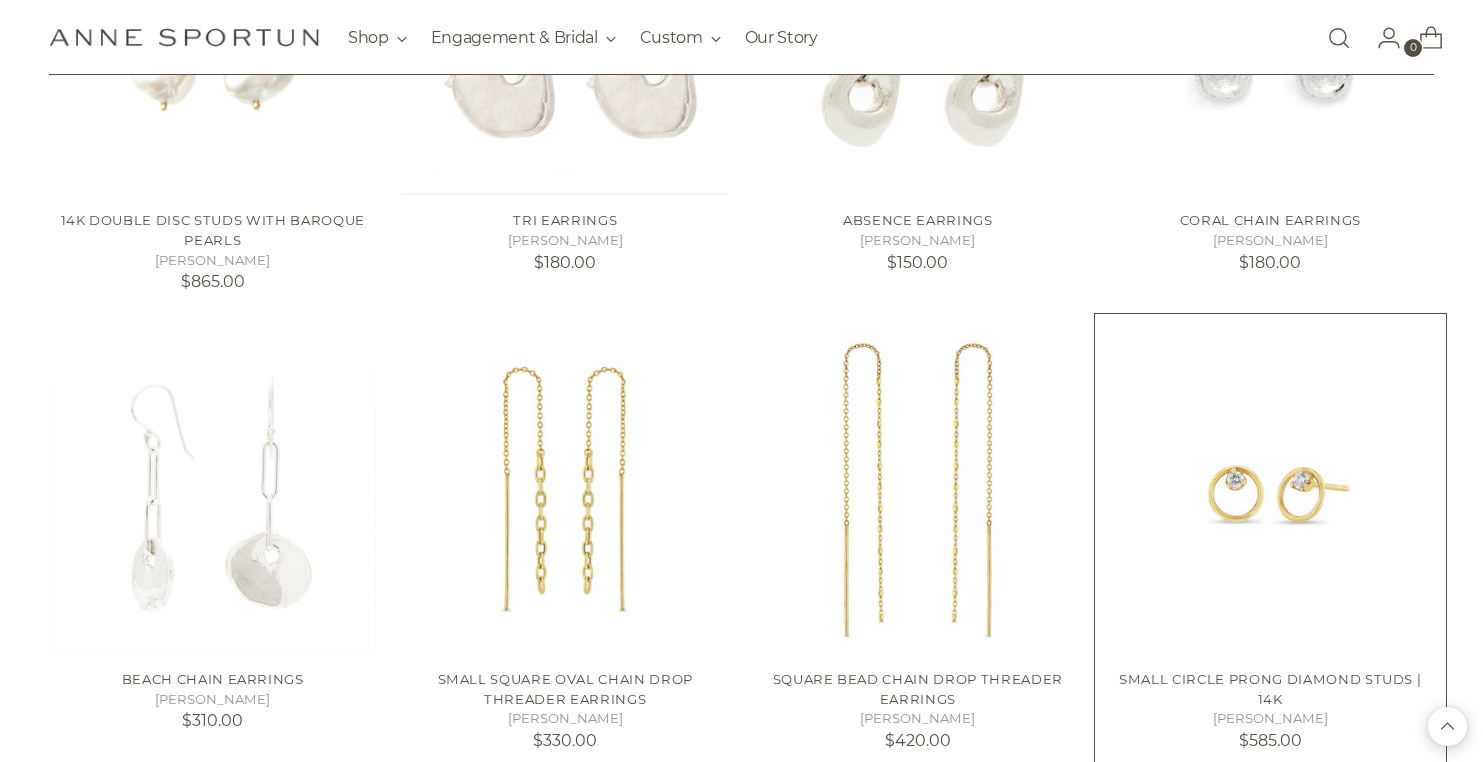 click at bounding box center [0, 0] 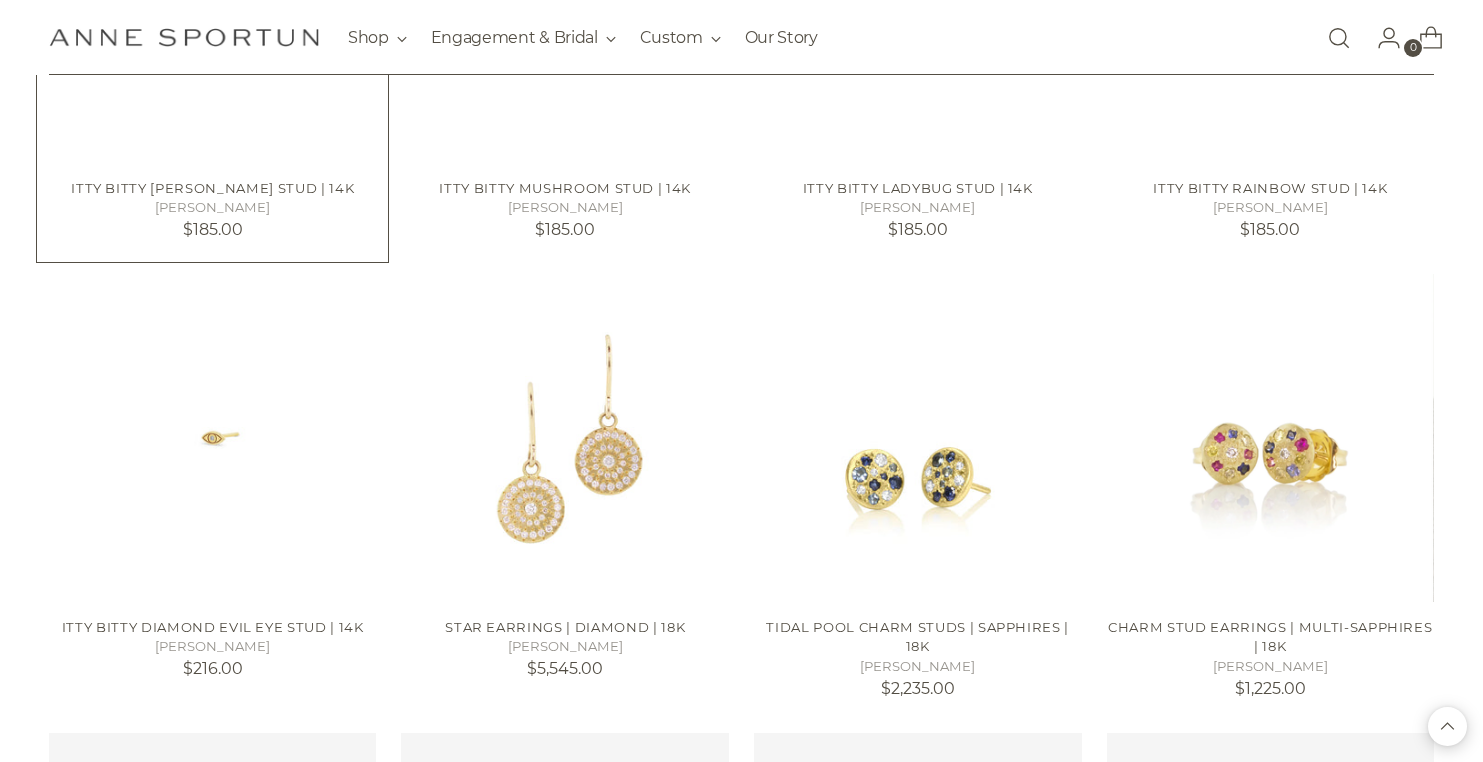 scroll, scrollTop: 21594, scrollLeft: 0, axis: vertical 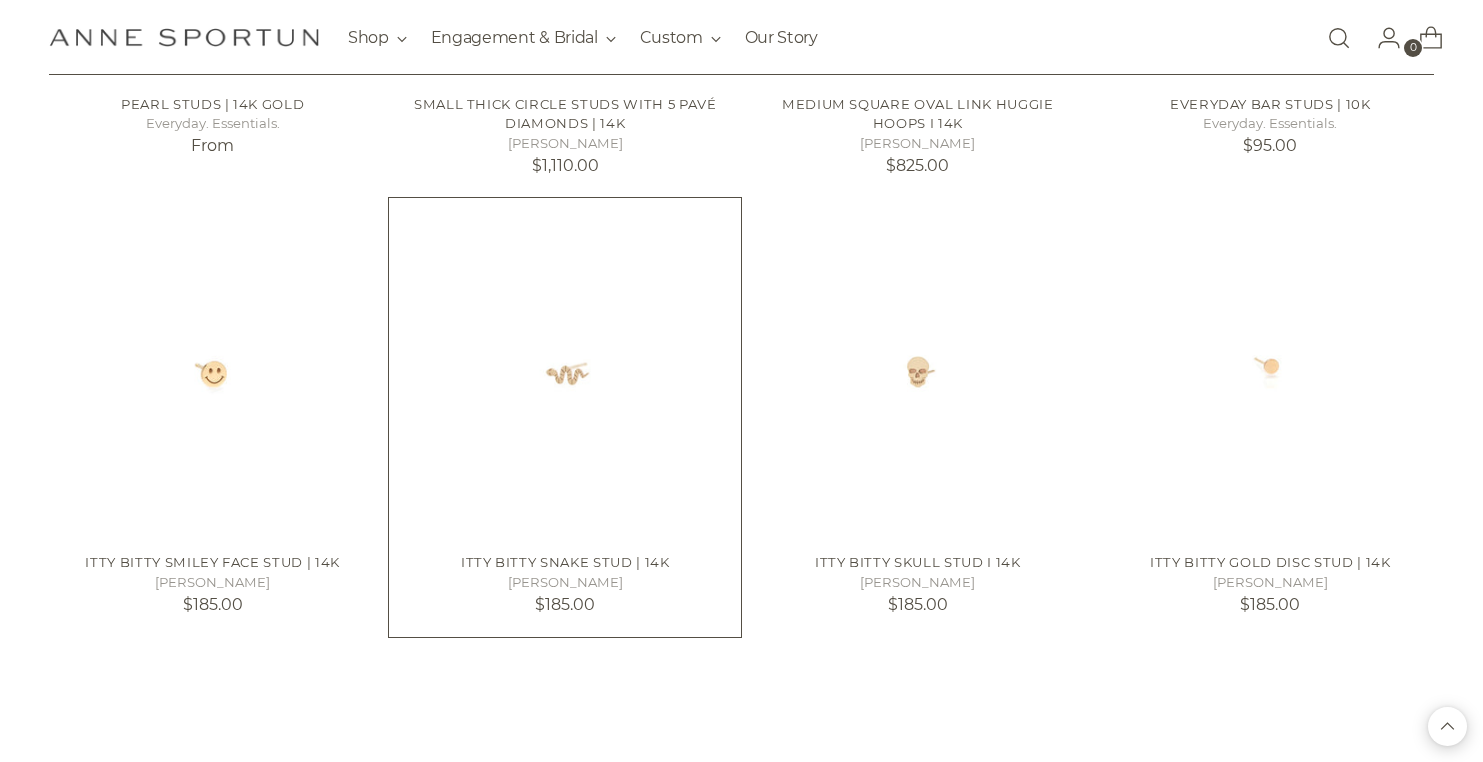 click at bounding box center (0, 0) 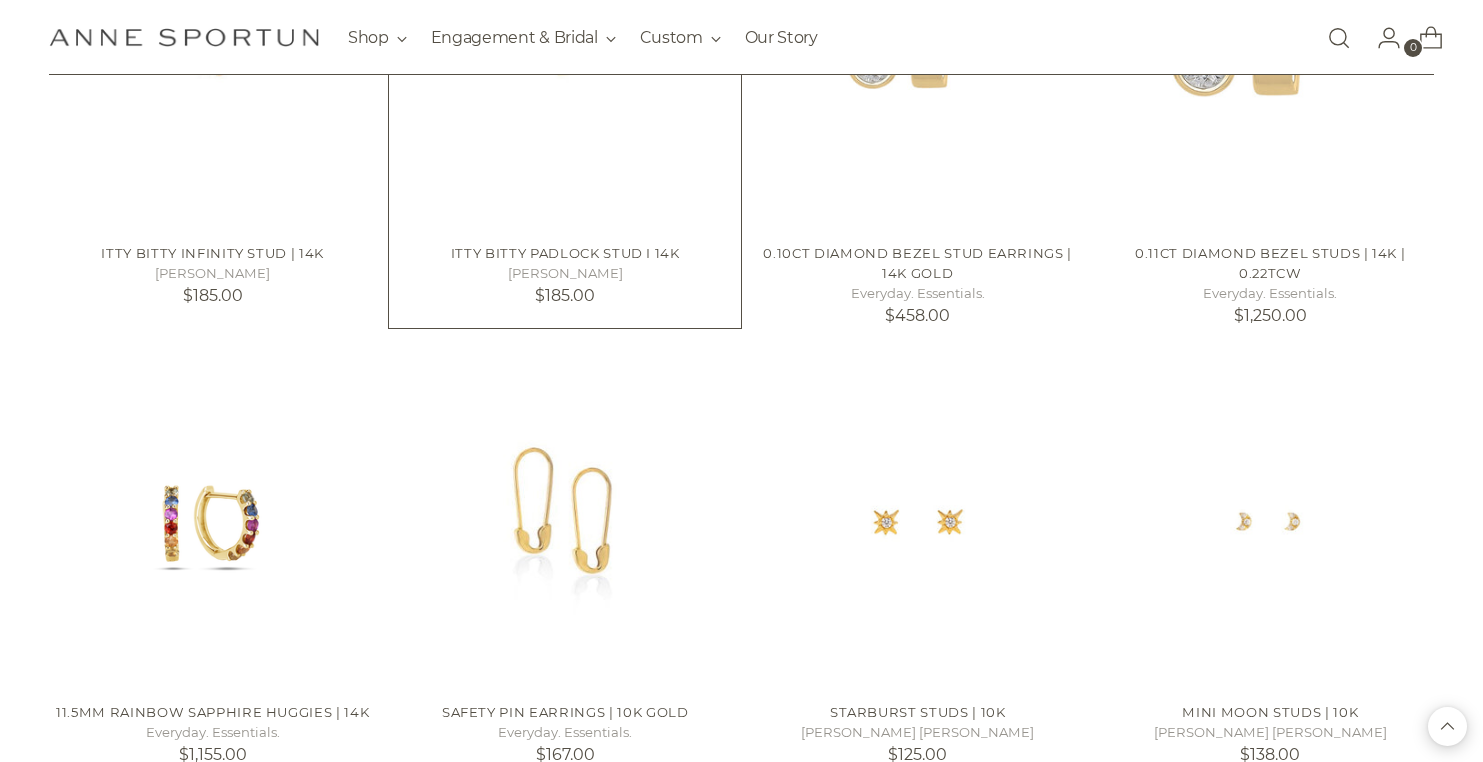scroll, scrollTop: 26953, scrollLeft: 0, axis: vertical 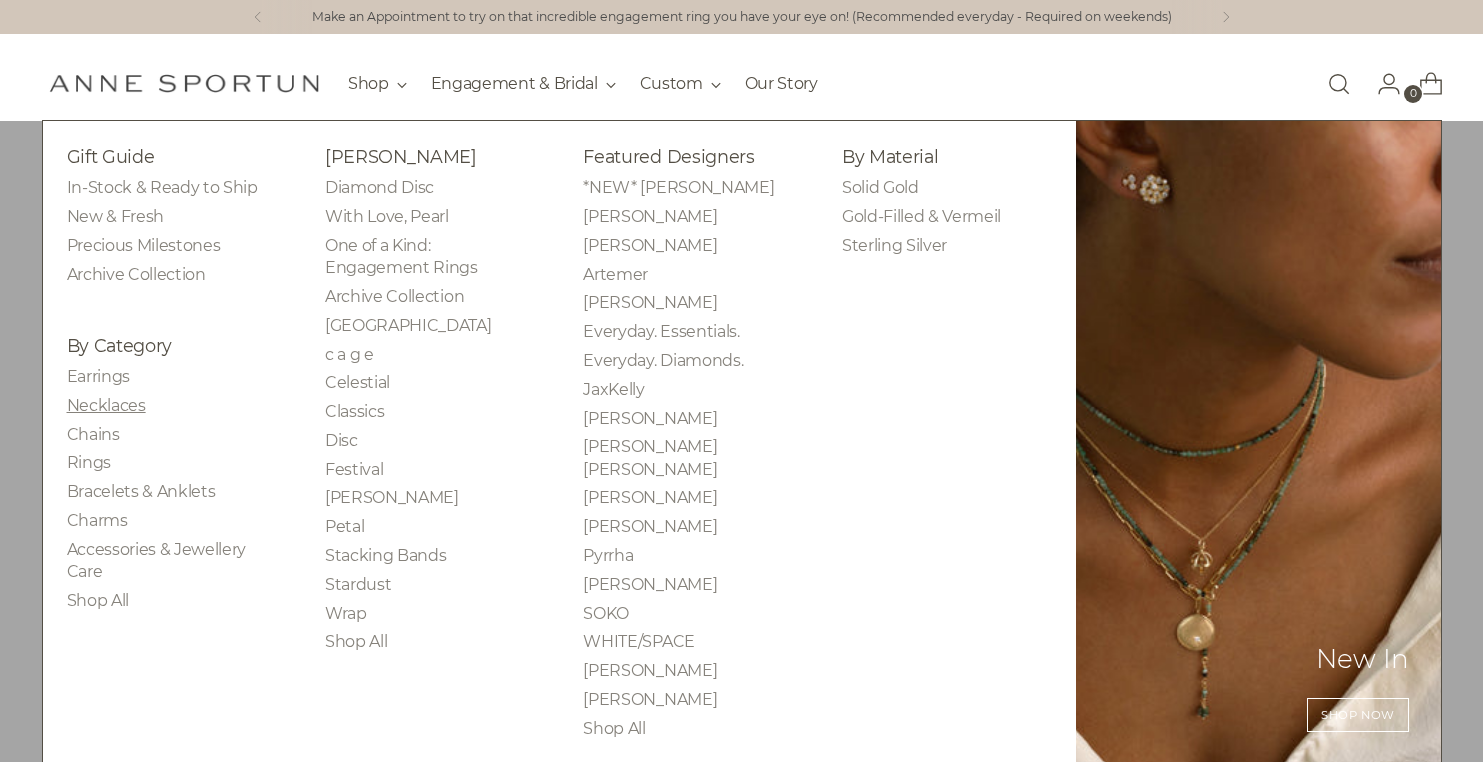 click on "Necklaces" at bounding box center (106, 405) 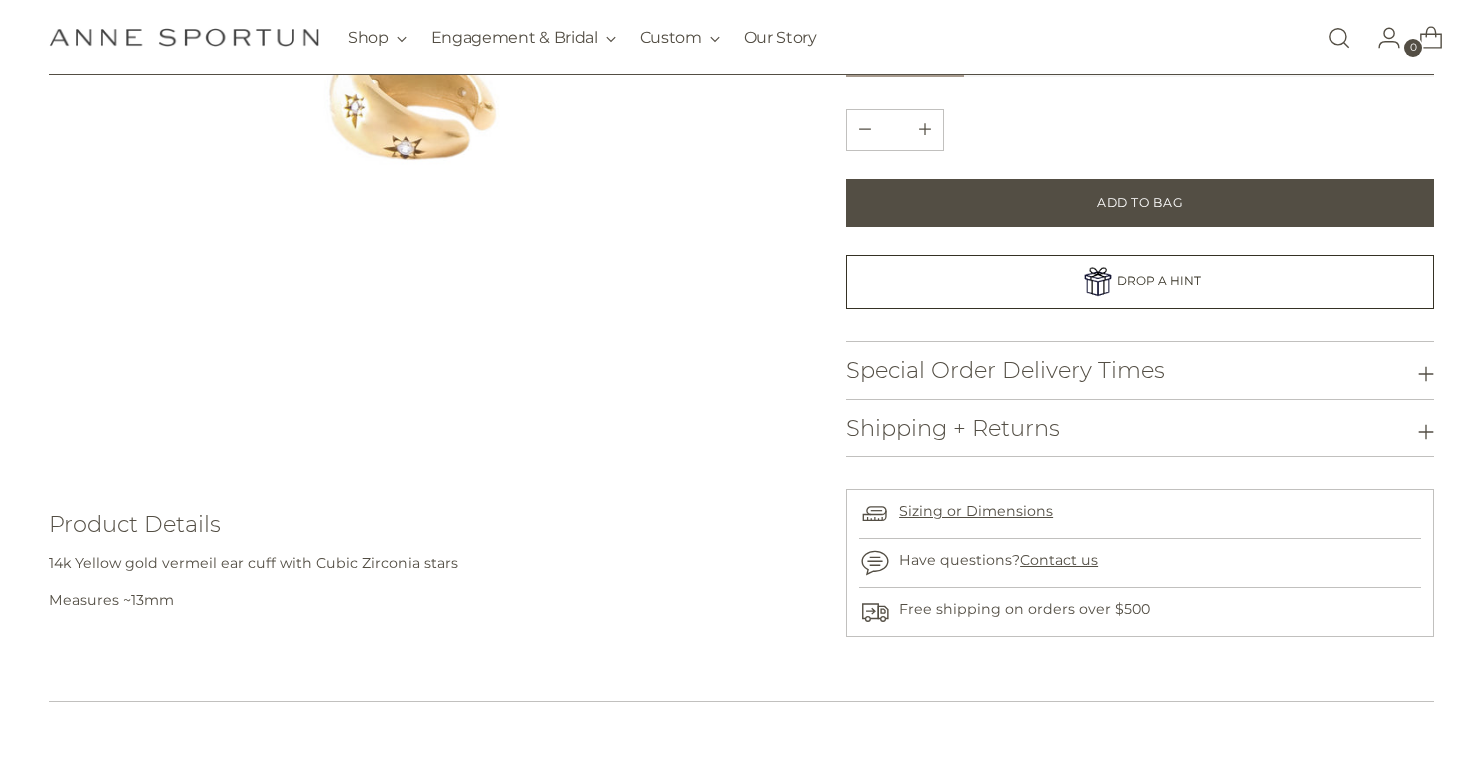 scroll, scrollTop: 472, scrollLeft: 0, axis: vertical 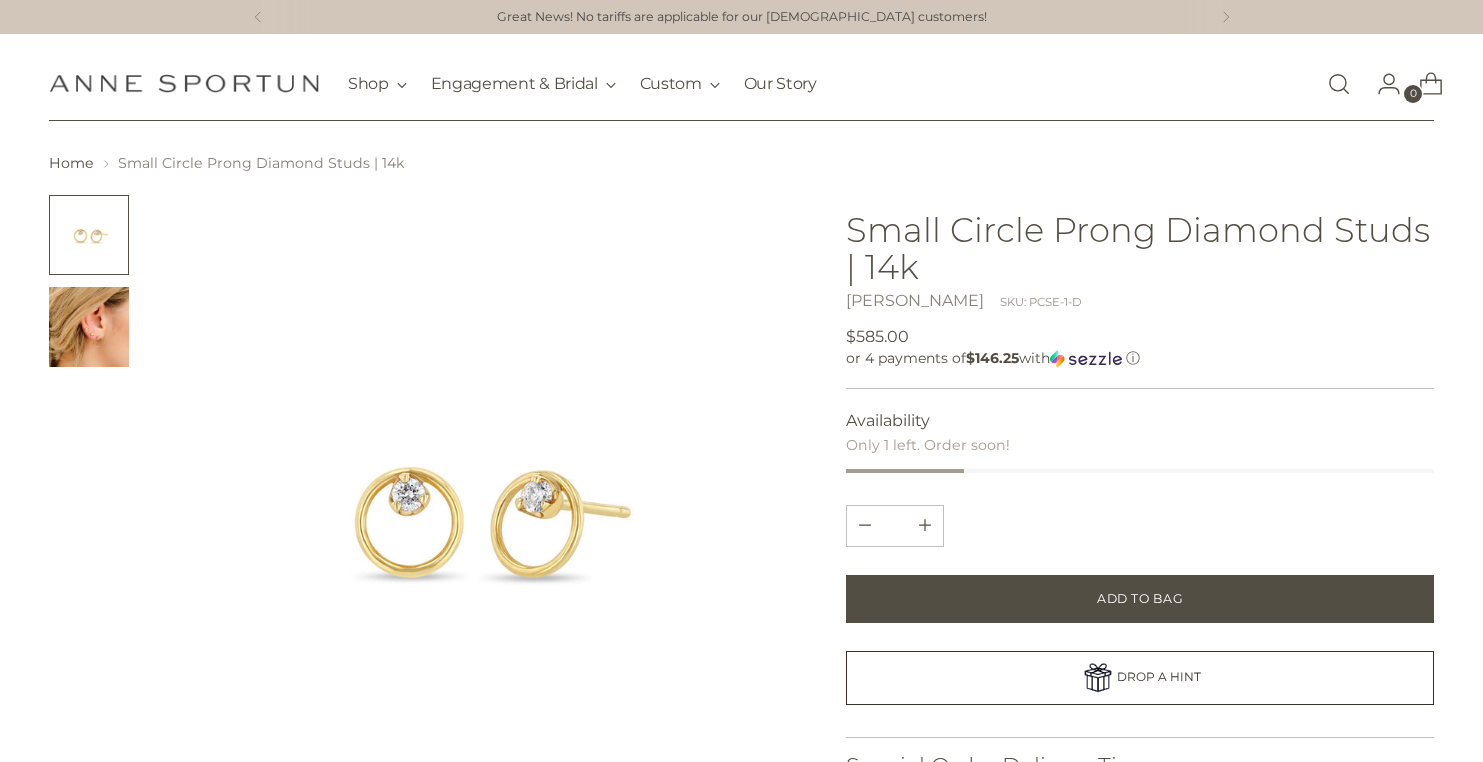 click at bounding box center [89, 327] 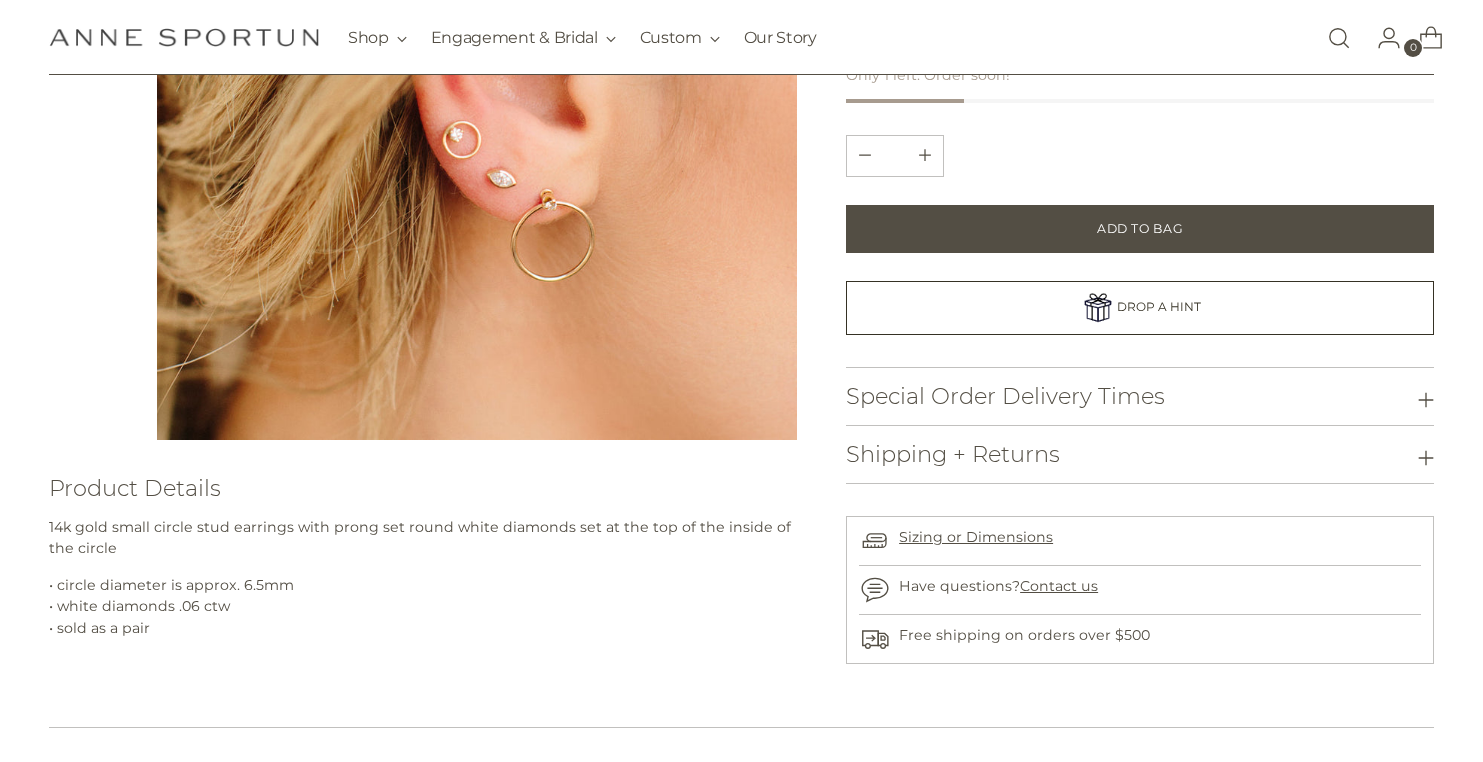 scroll, scrollTop: 414, scrollLeft: 0, axis: vertical 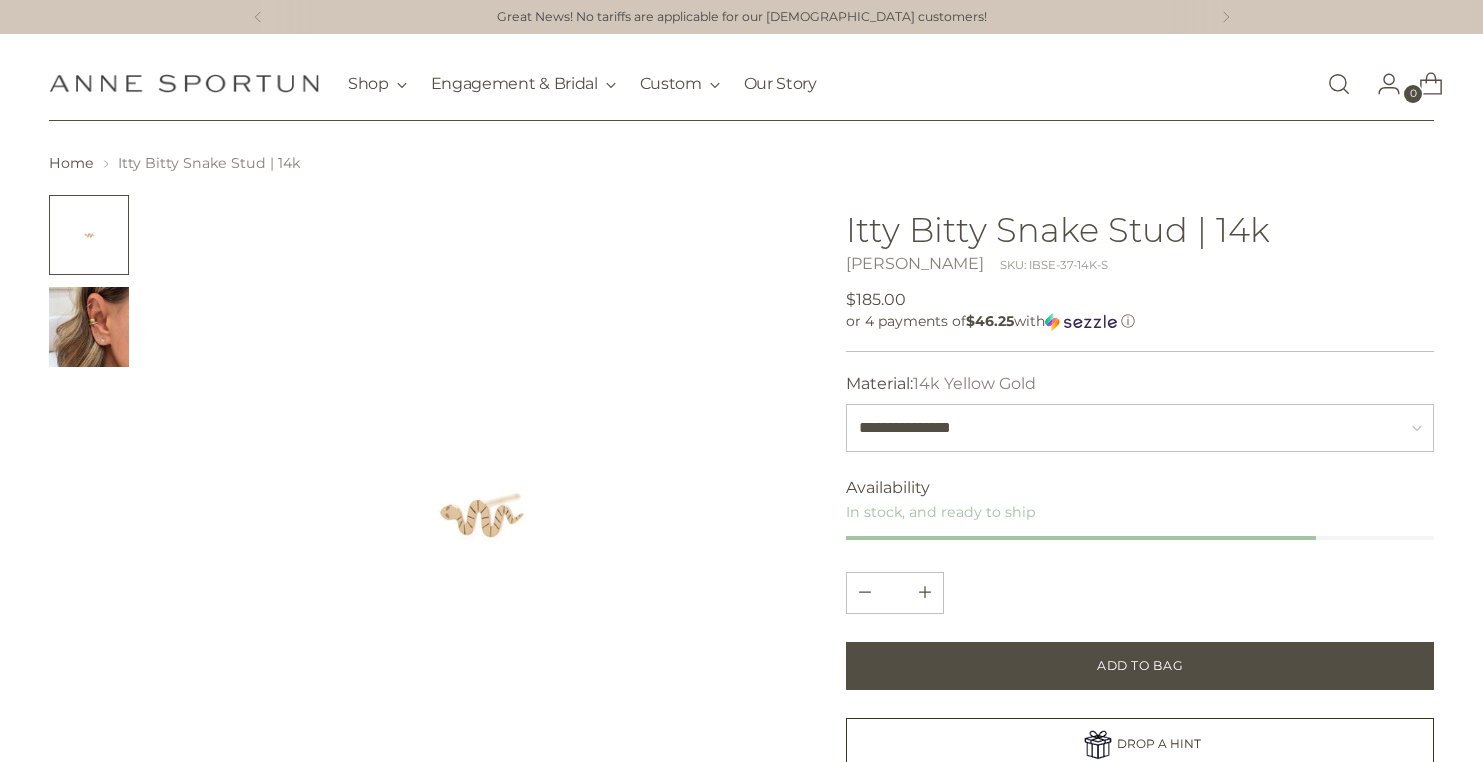 click at bounding box center (89, 327) 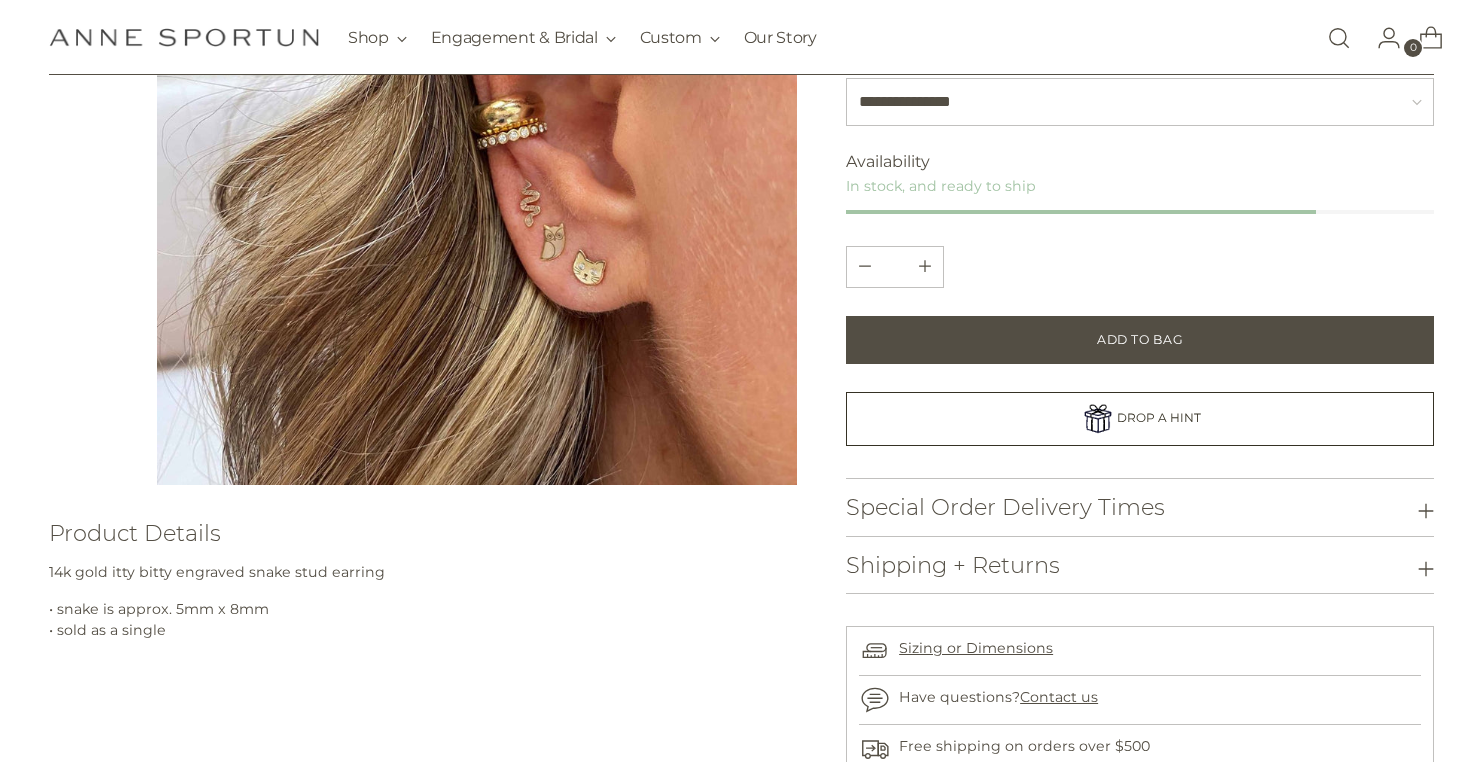 scroll, scrollTop: 349, scrollLeft: 0, axis: vertical 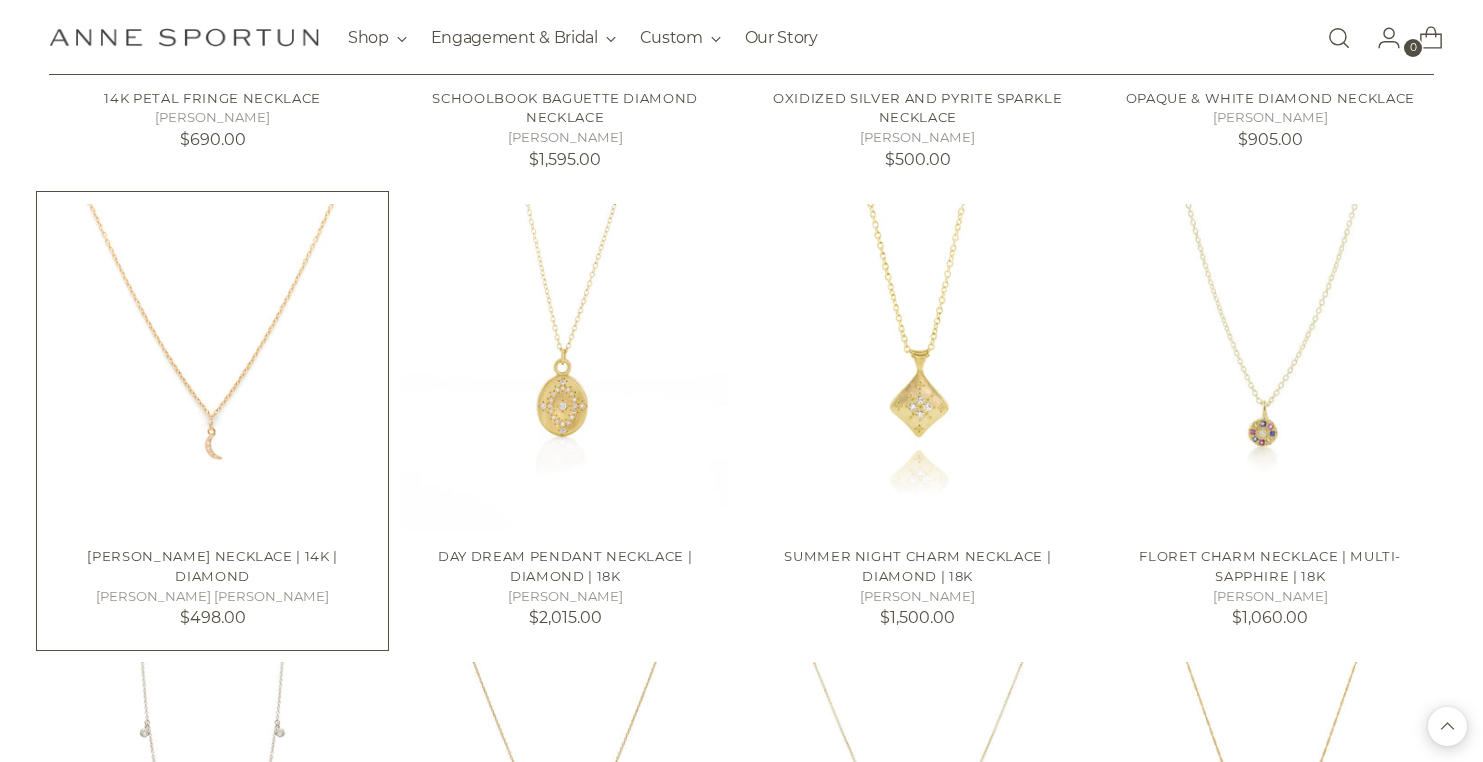 click at bounding box center (0, 0) 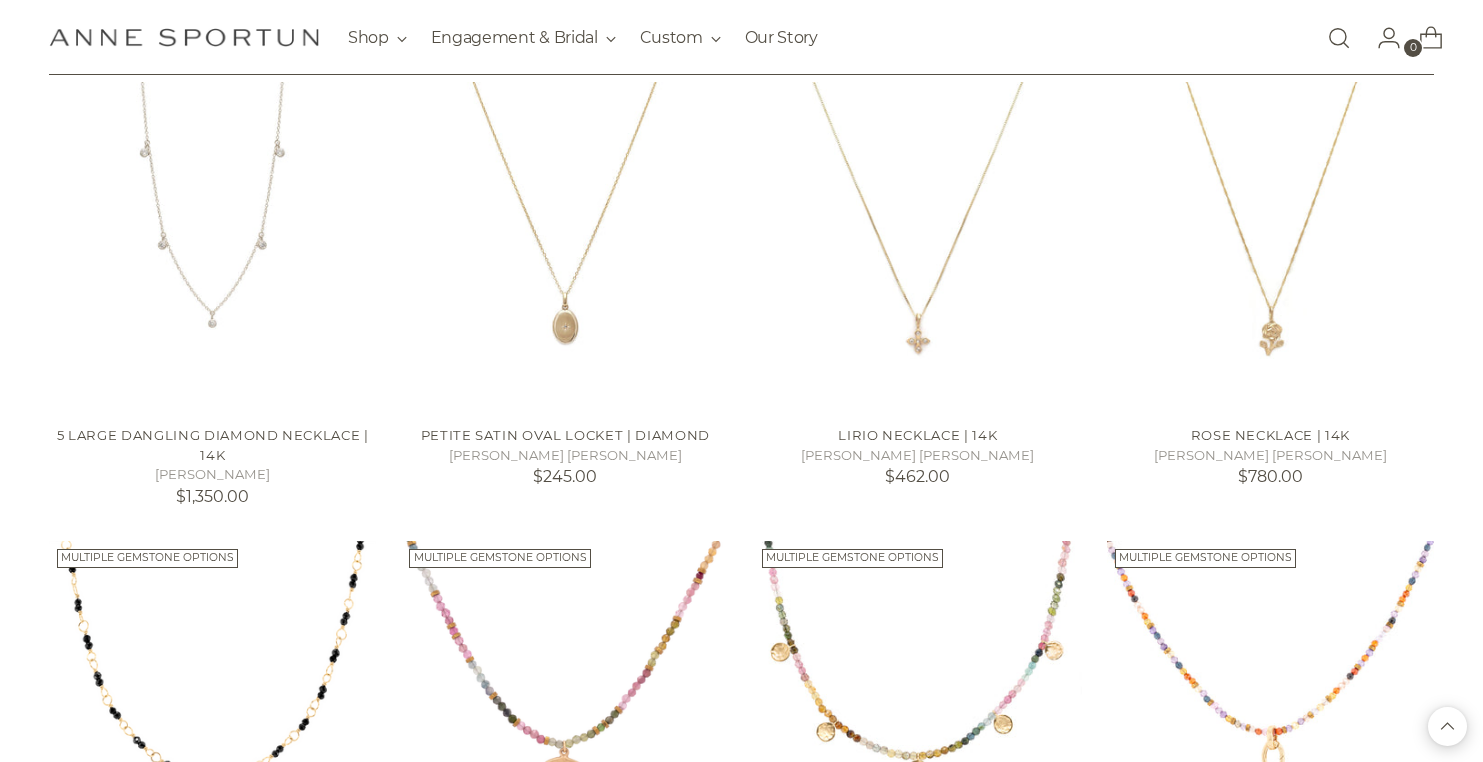 scroll, scrollTop: 20069, scrollLeft: 0, axis: vertical 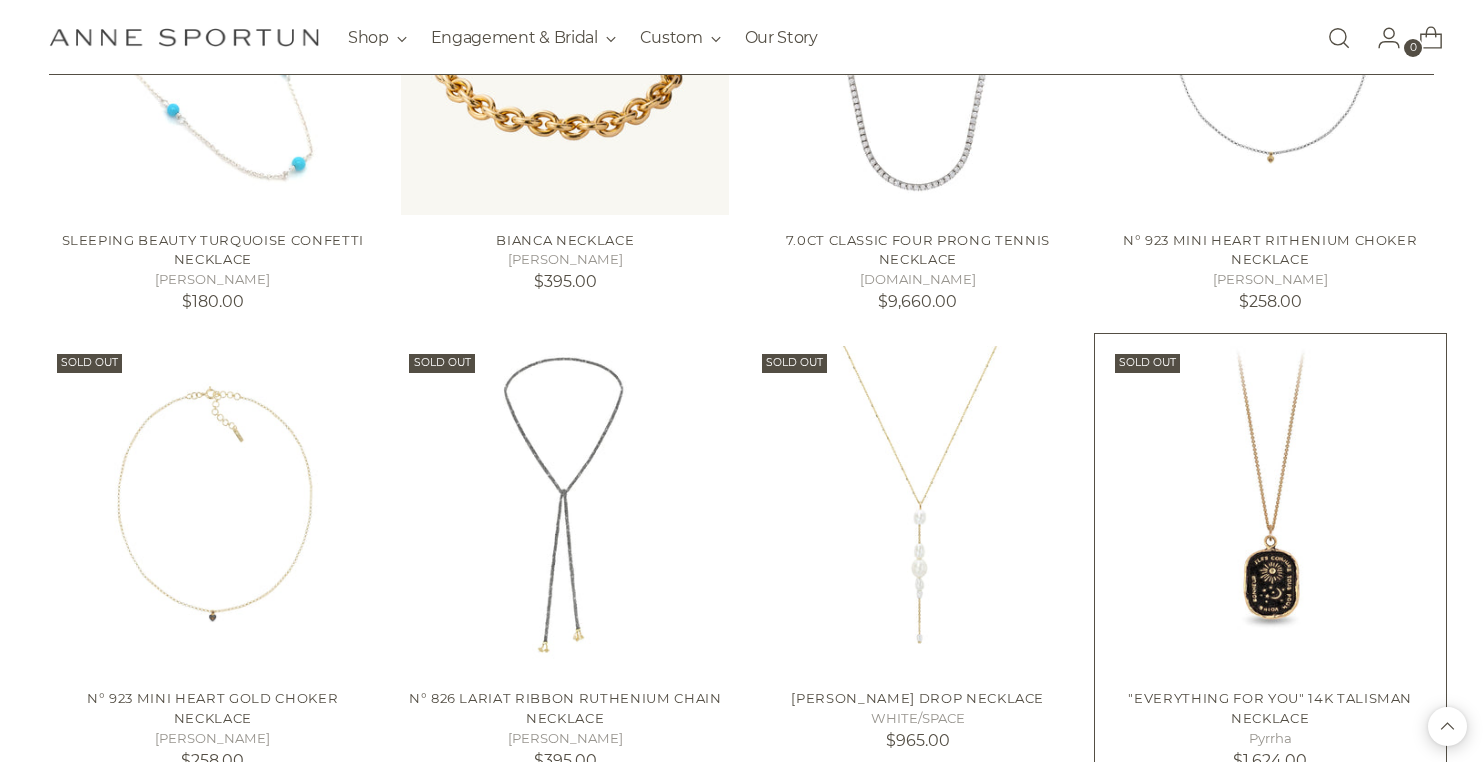 click at bounding box center (0, 0) 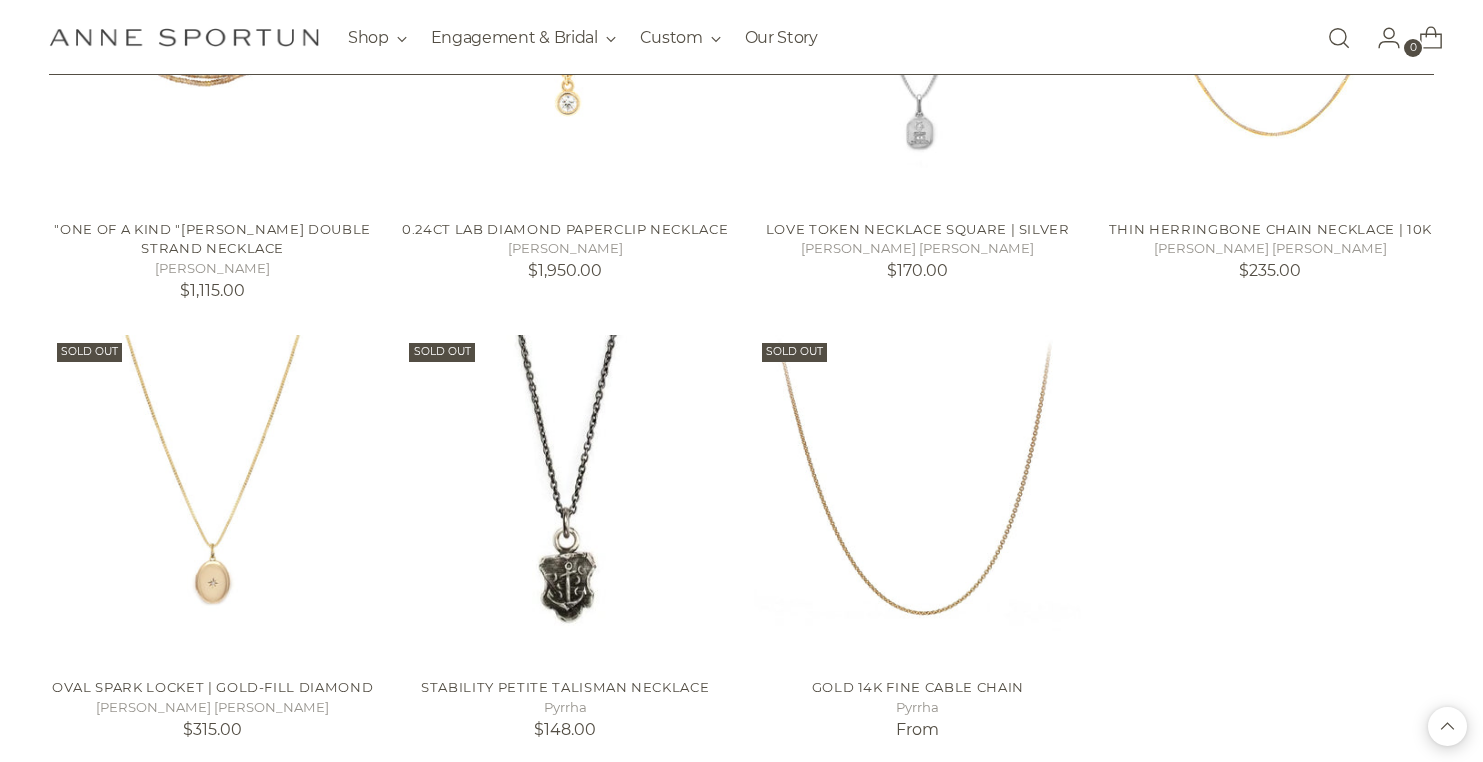 scroll, scrollTop: 41163, scrollLeft: 0, axis: vertical 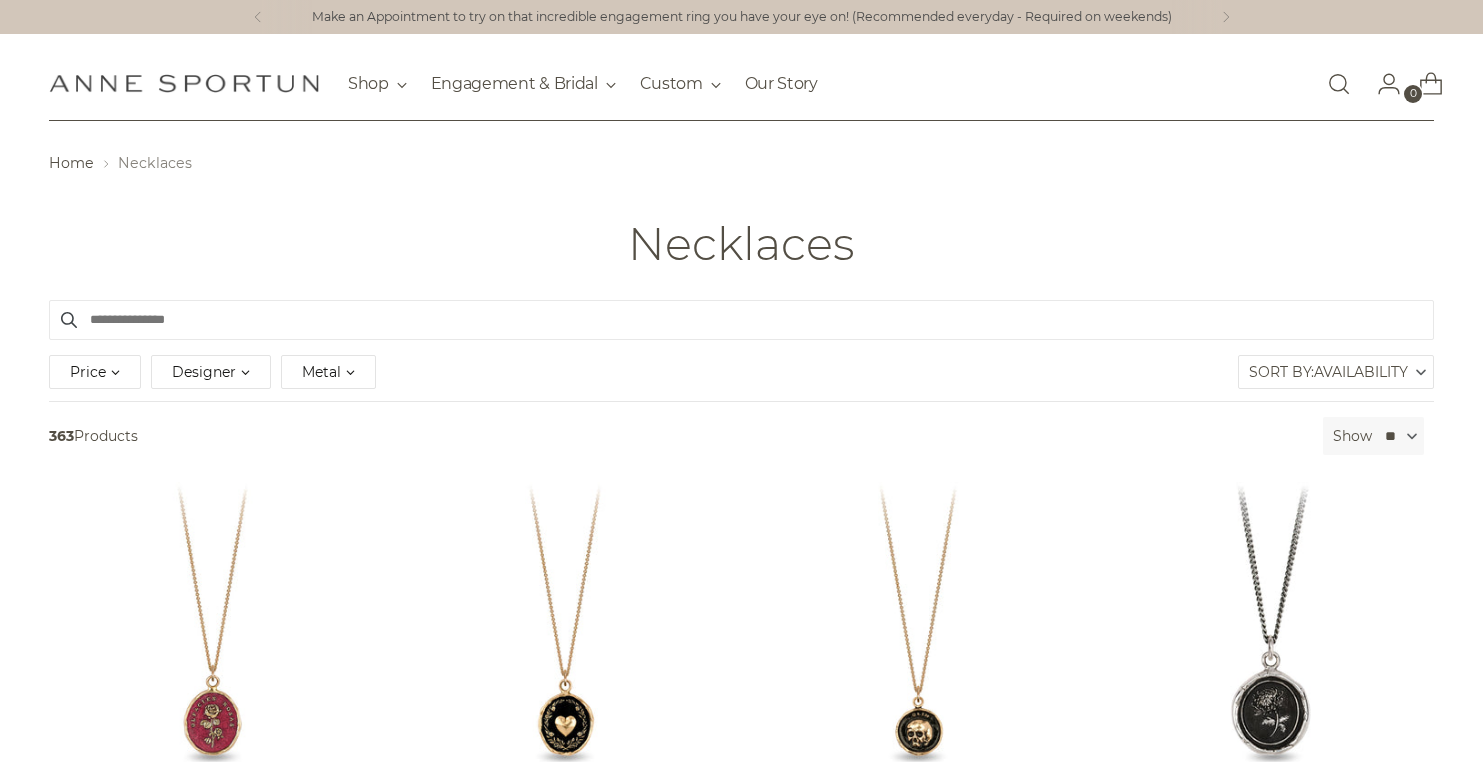 drag, startPoint x: 996, startPoint y: 212, endPoint x: 5, endPoint y: 8, distance: 1011.7791 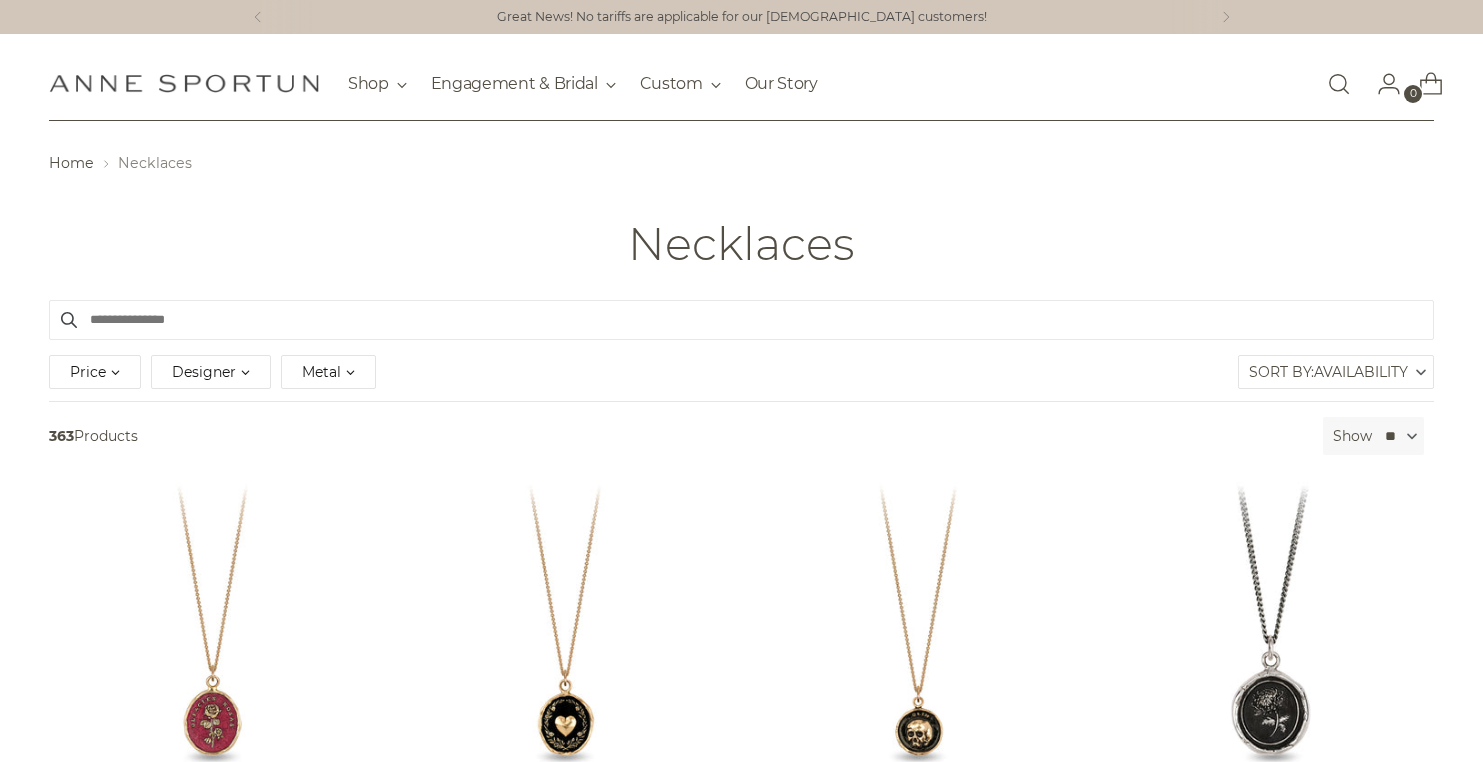 drag, startPoint x: 1199, startPoint y: 210, endPoint x: 59, endPoint y: 62, distance: 1149.5669 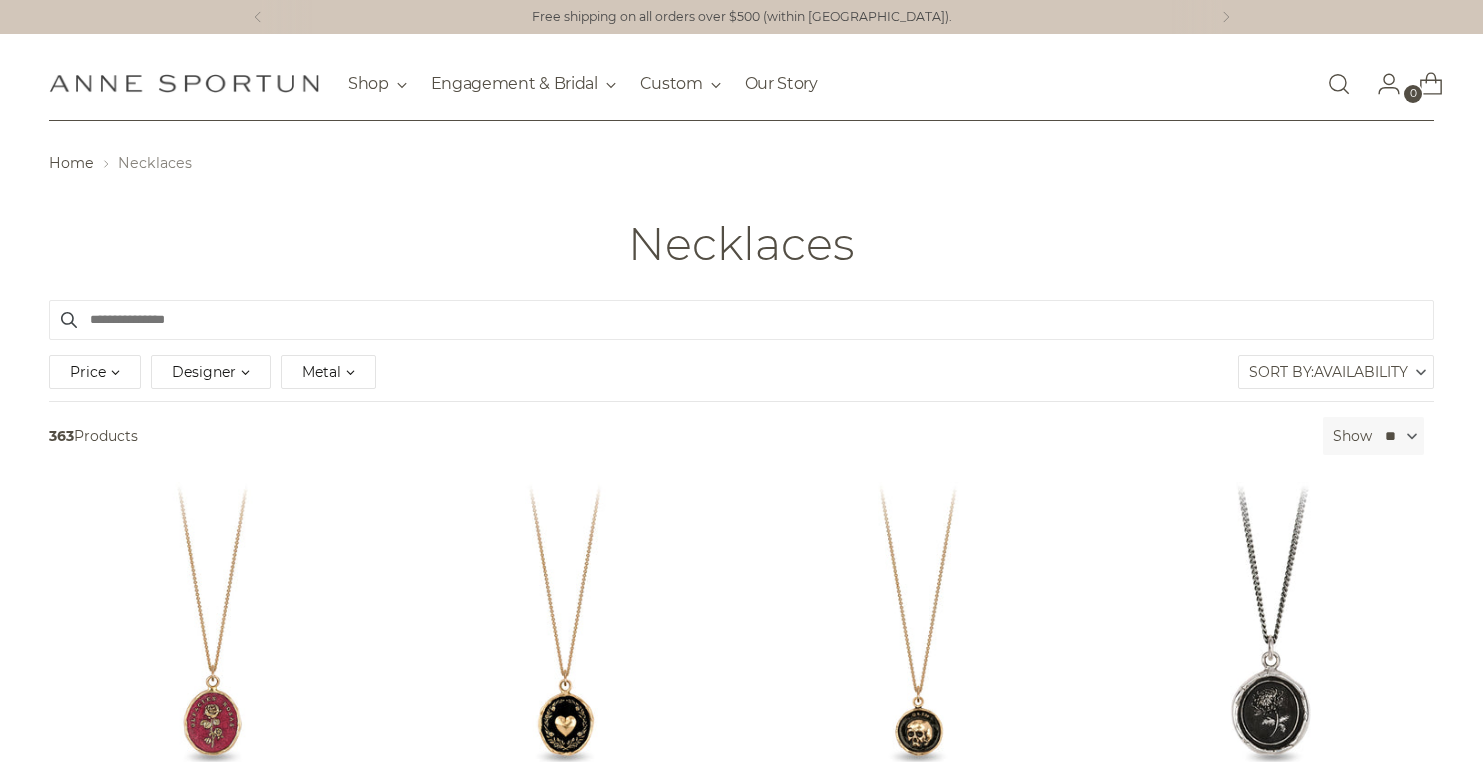 click on "Anne Sportun Fine Jewellery
Shop
Gift Guide
In-Stock & Ready to Ship
New & Fresh
Precious Milestones
Archive Collection
By Category
Earrings
Necklaces" at bounding box center (741, 83) 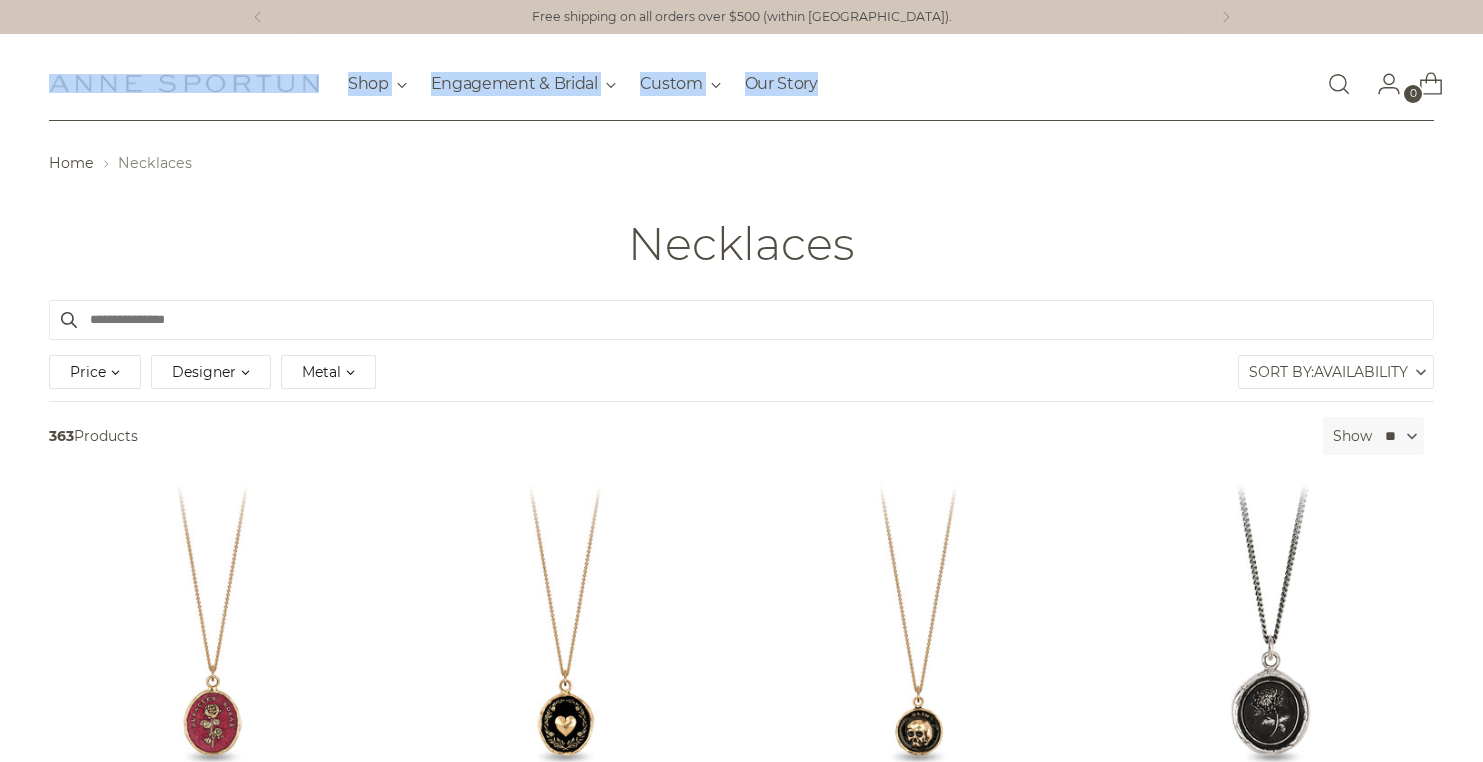 drag, startPoint x: 941, startPoint y: 94, endPoint x: 24, endPoint y: 73, distance: 917.2404 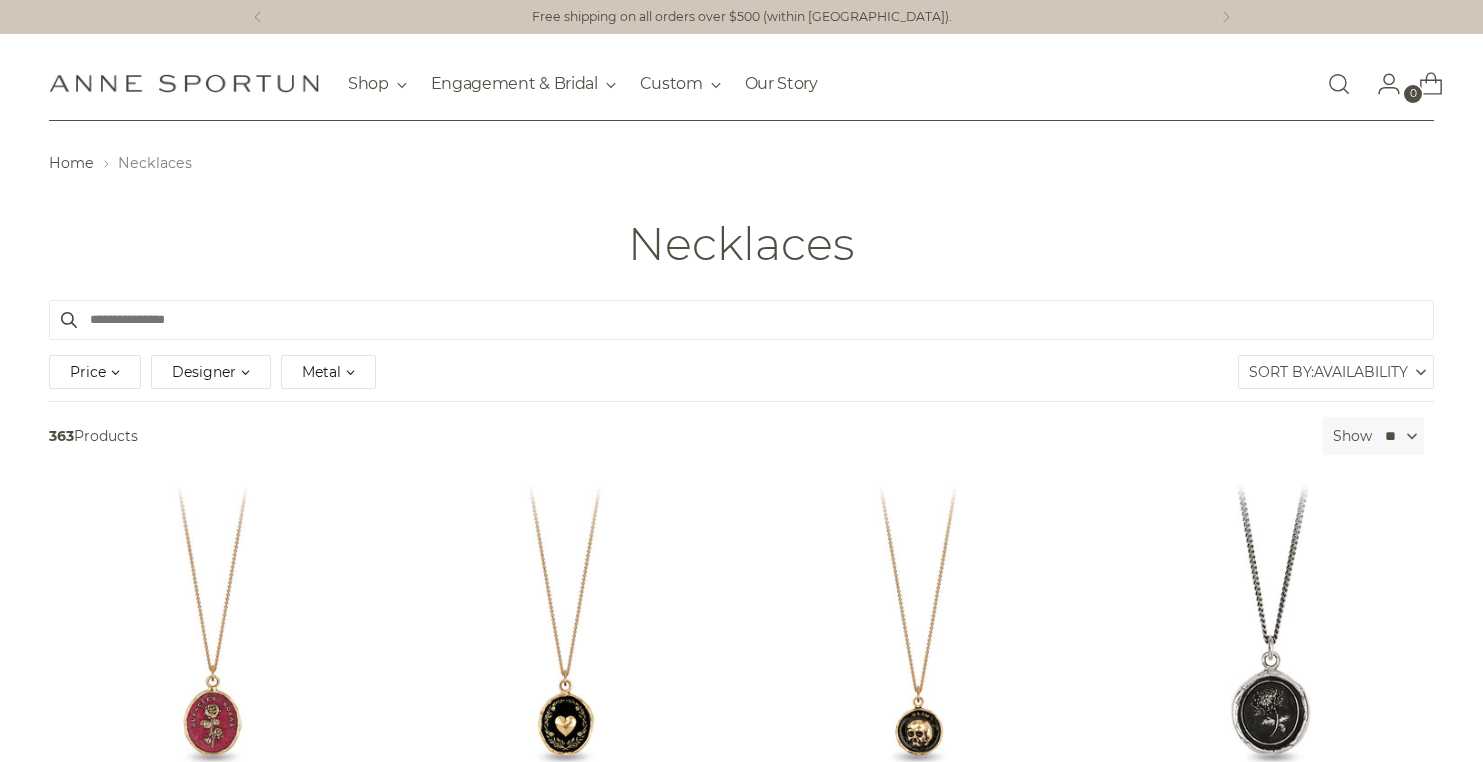 drag, startPoint x: 24, startPoint y: 73, endPoint x: 1402, endPoint y: 231, distance: 1387.0284 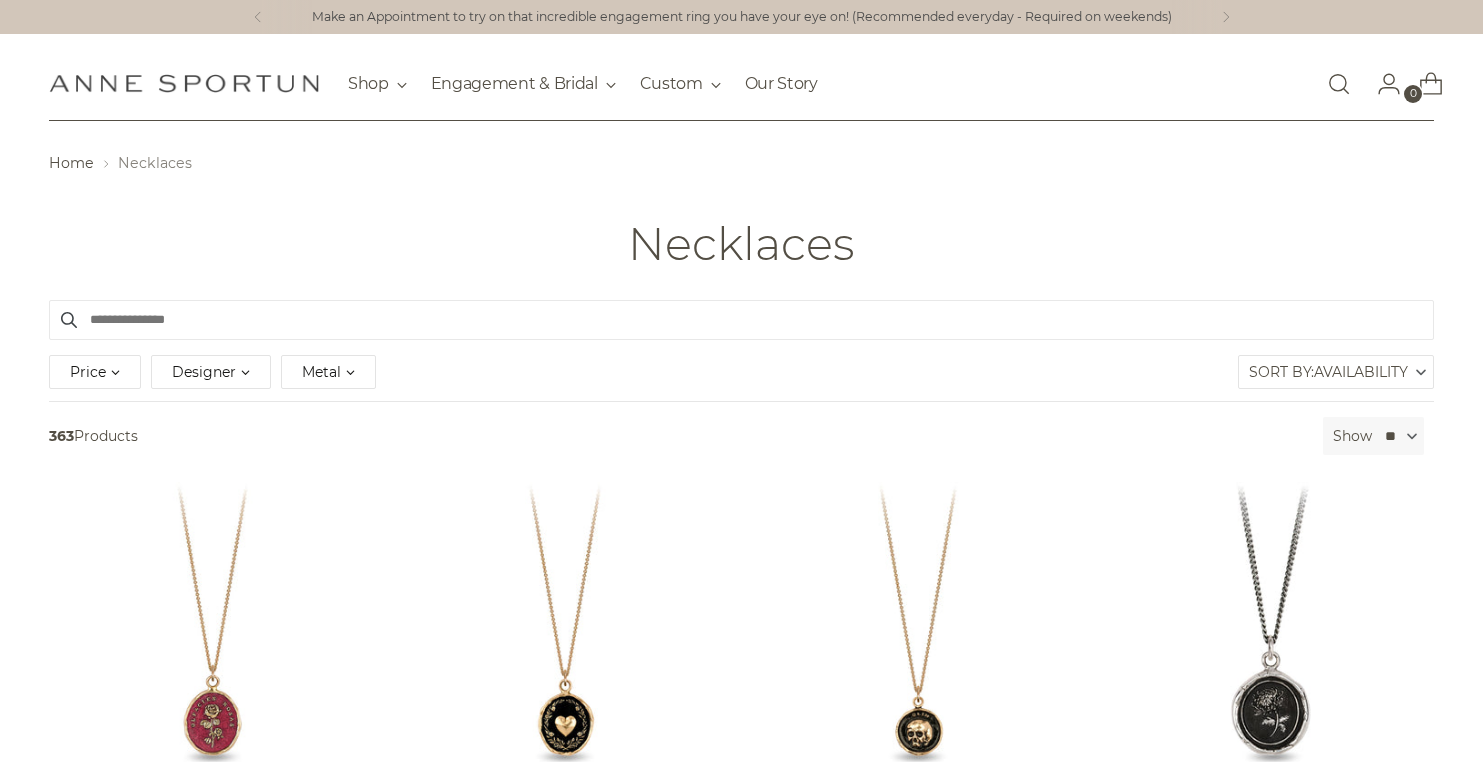 click on "Home
Necklaces
Necklaces" at bounding box center [741, 210] 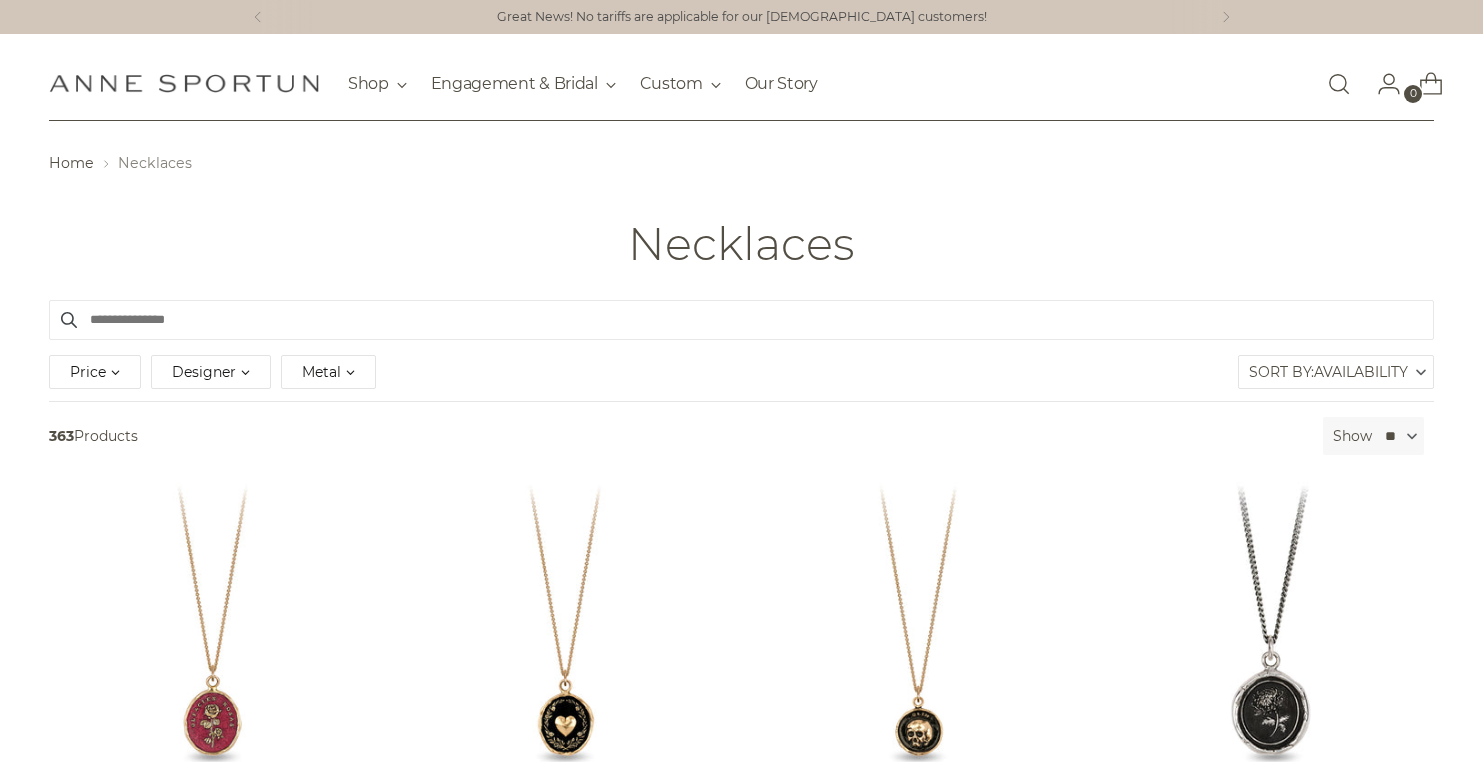 drag, startPoint x: 984, startPoint y: 215, endPoint x: 940, endPoint y: 283, distance: 80.99383 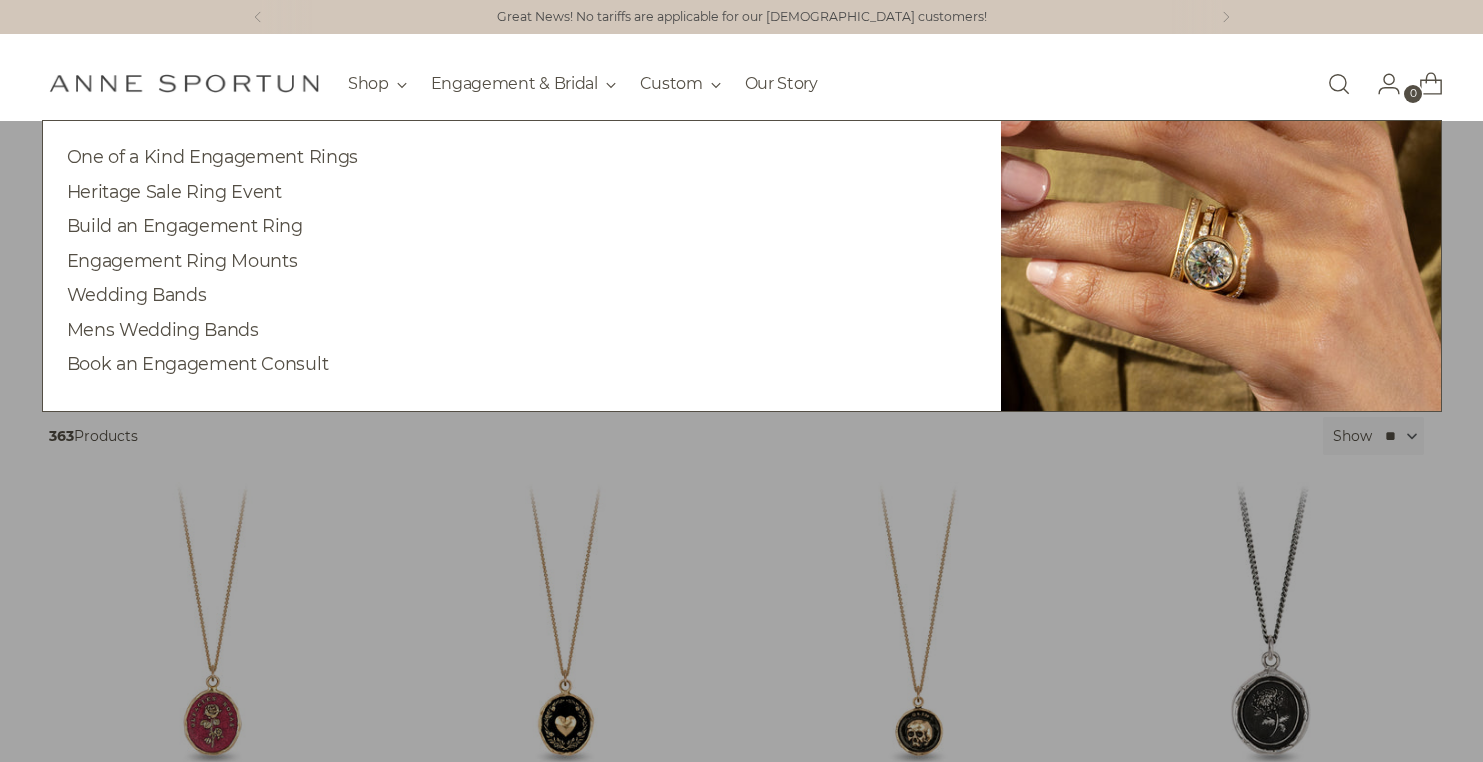 drag, startPoint x: 910, startPoint y: 296, endPoint x: 543, endPoint y: 222, distance: 374.38617 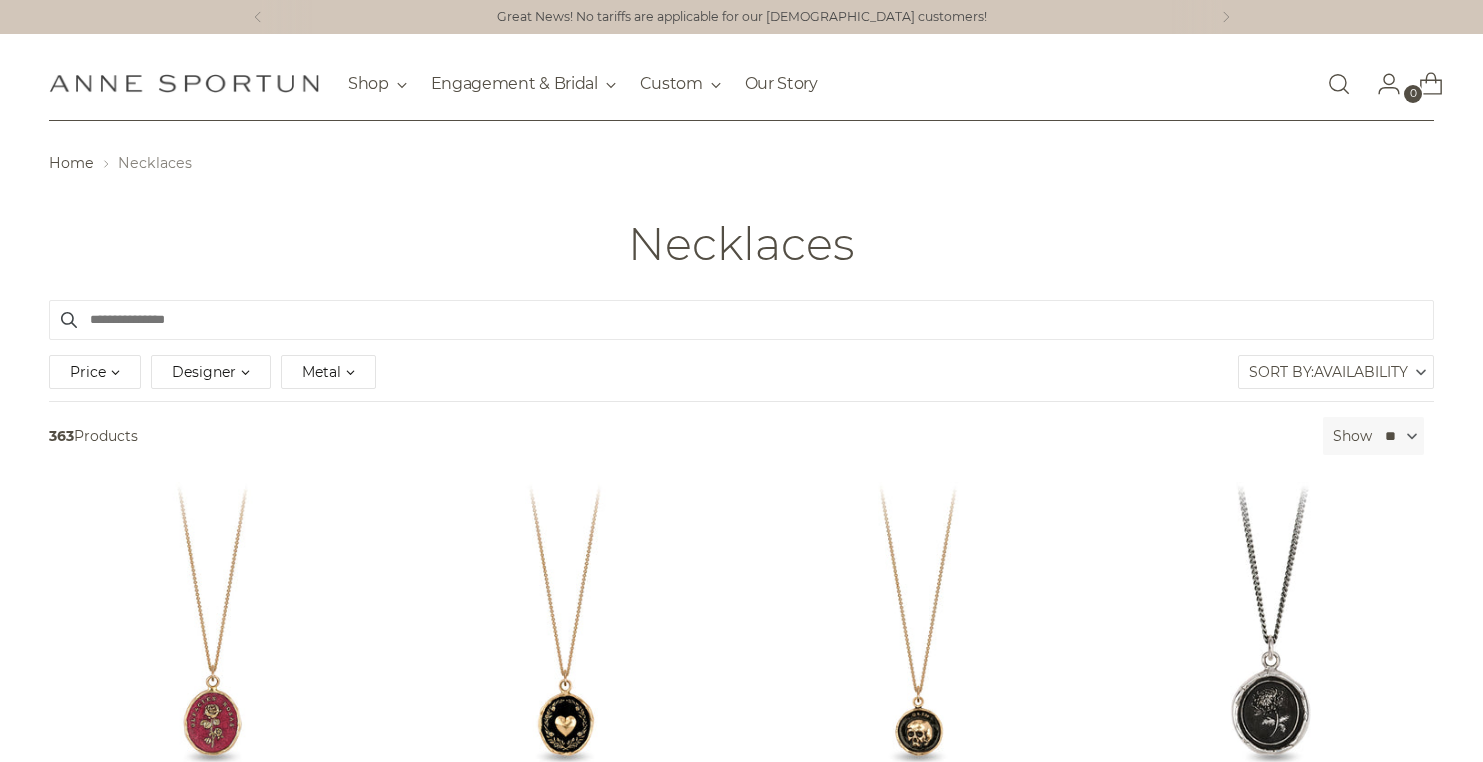 click on "Necklaces" at bounding box center (741, 244) 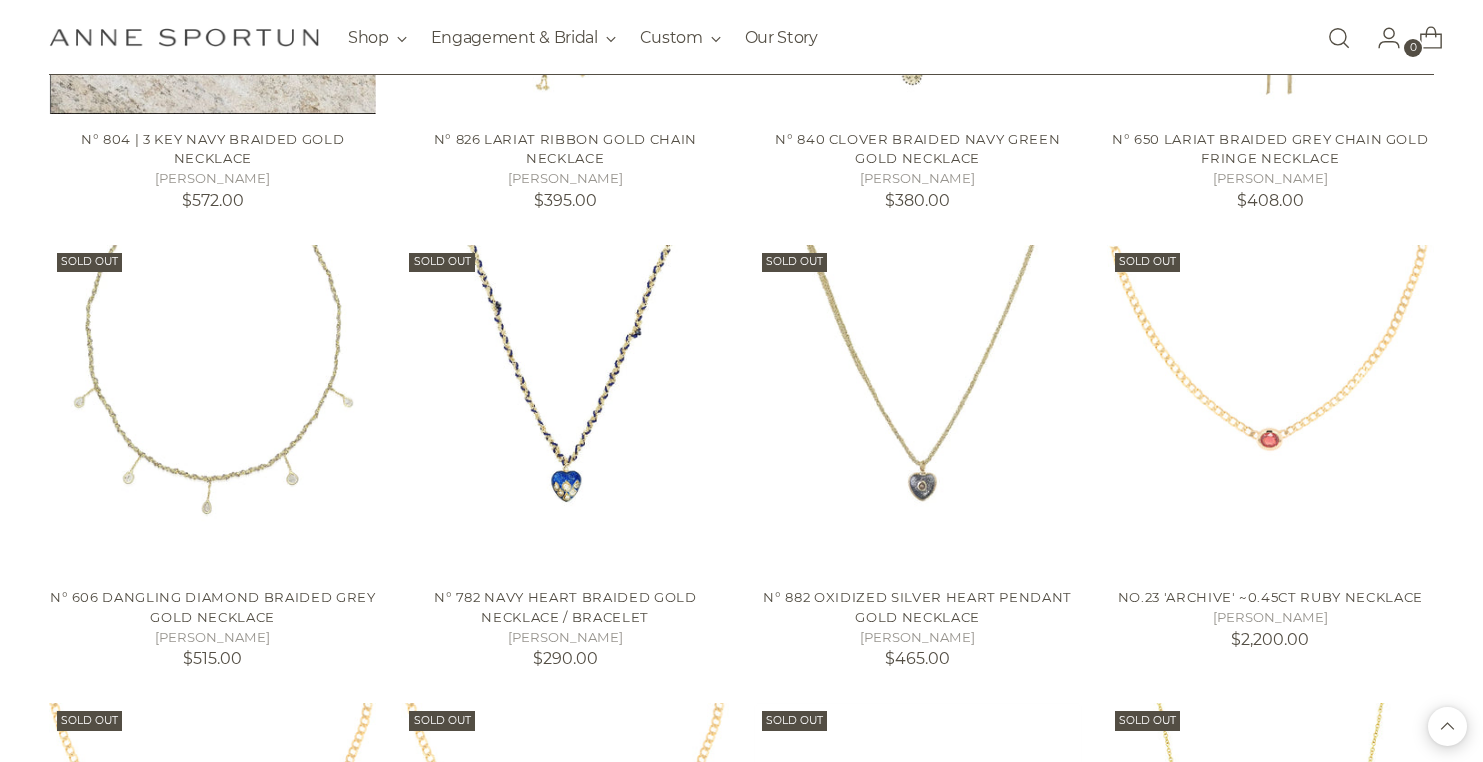 scroll, scrollTop: 38040, scrollLeft: 0, axis: vertical 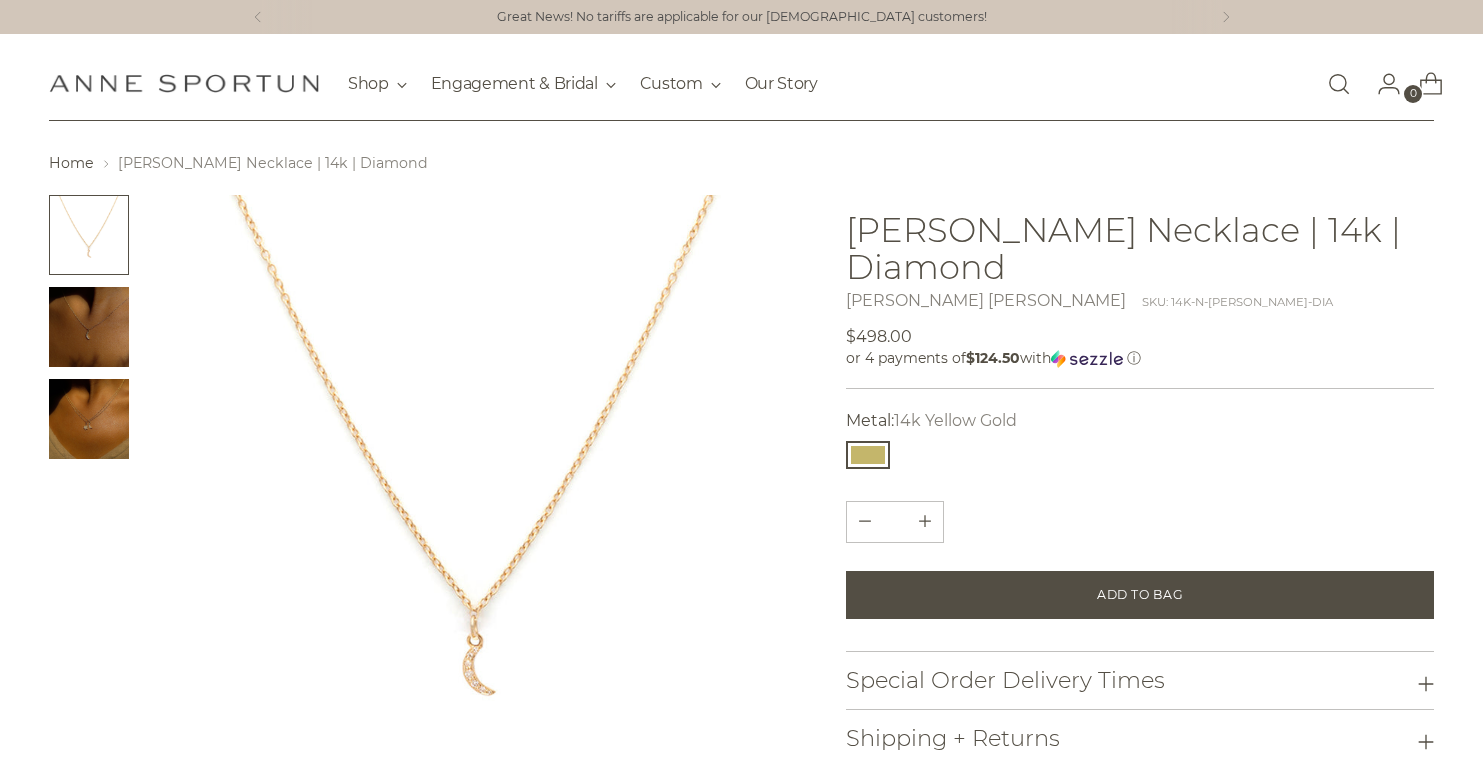 click at bounding box center (89, 327) 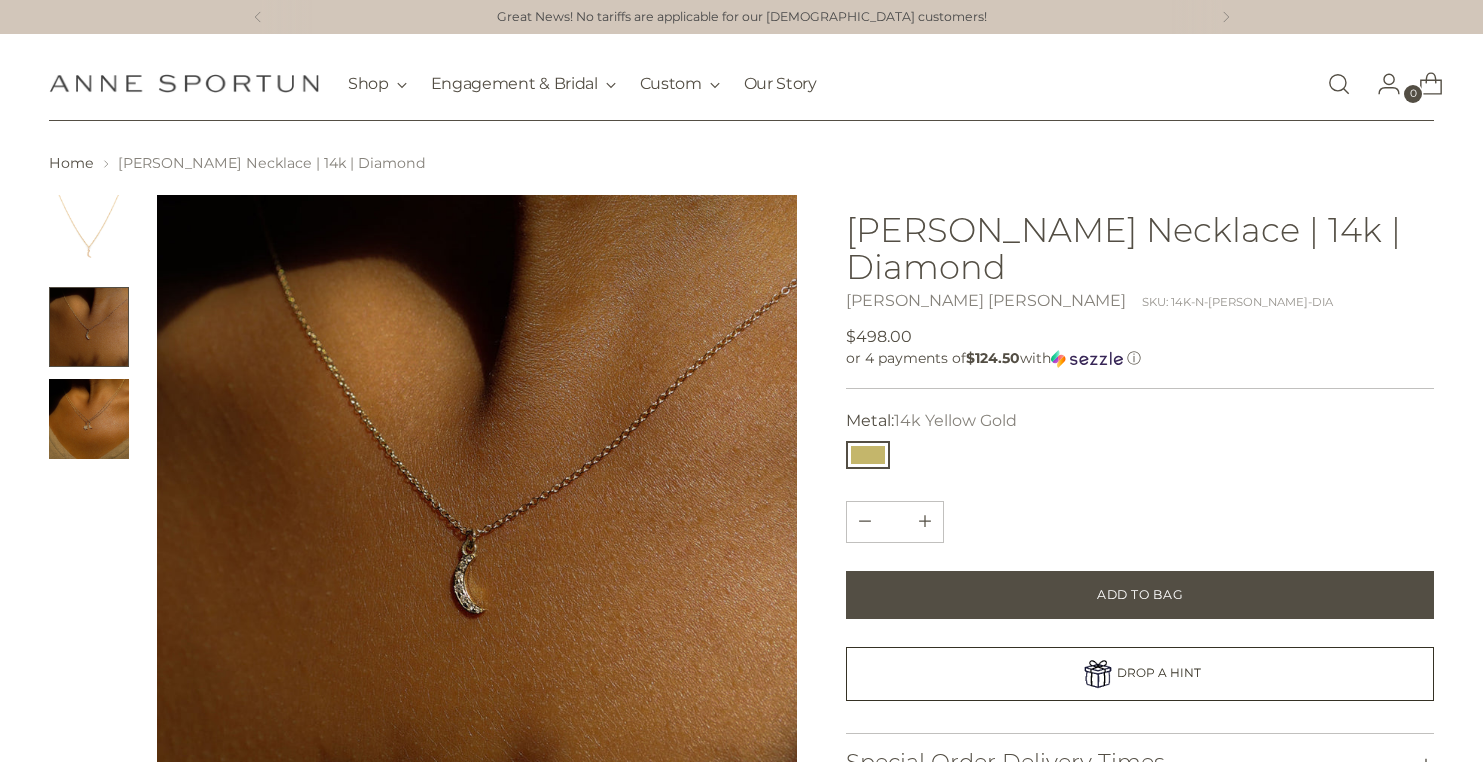 click at bounding box center (89, 419) 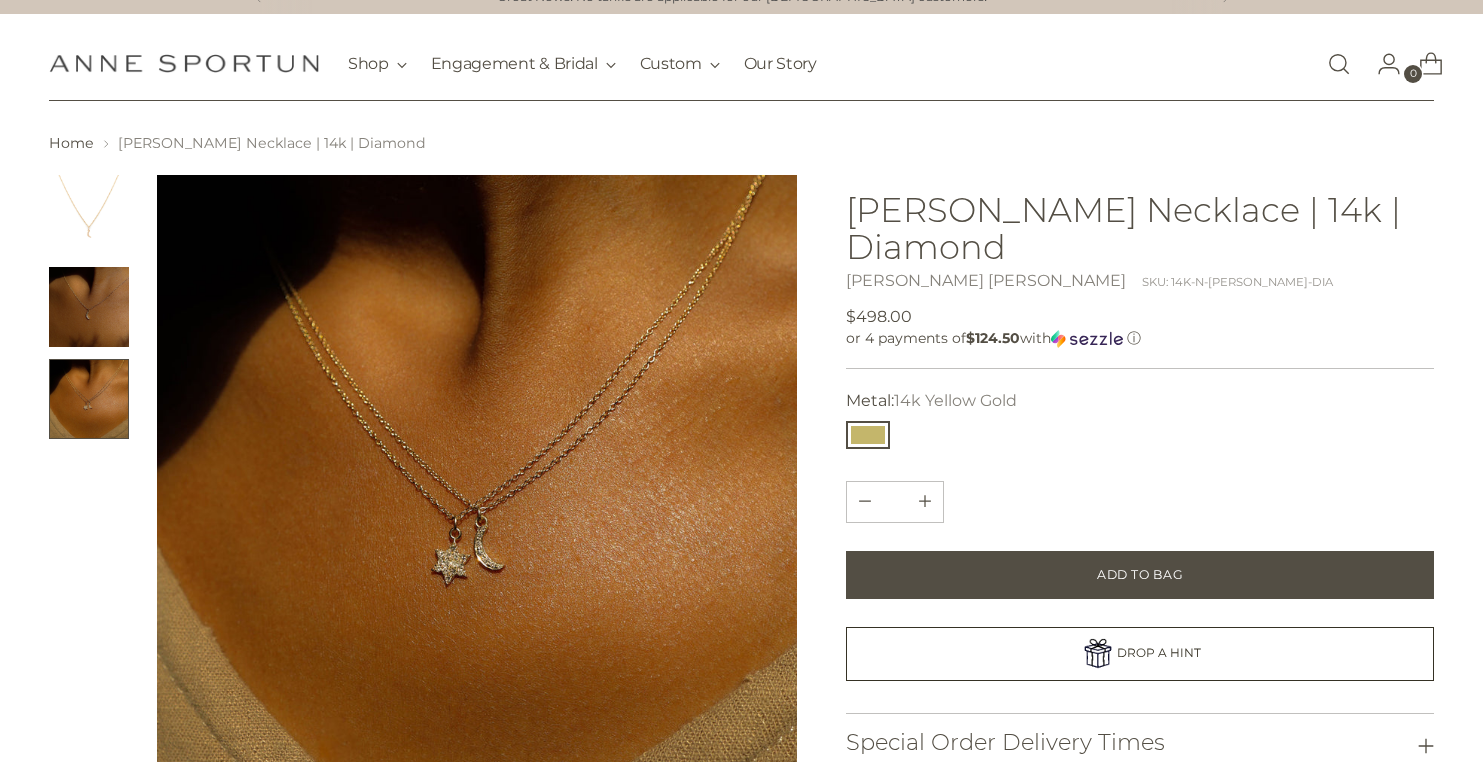 scroll, scrollTop: 13, scrollLeft: 0, axis: vertical 